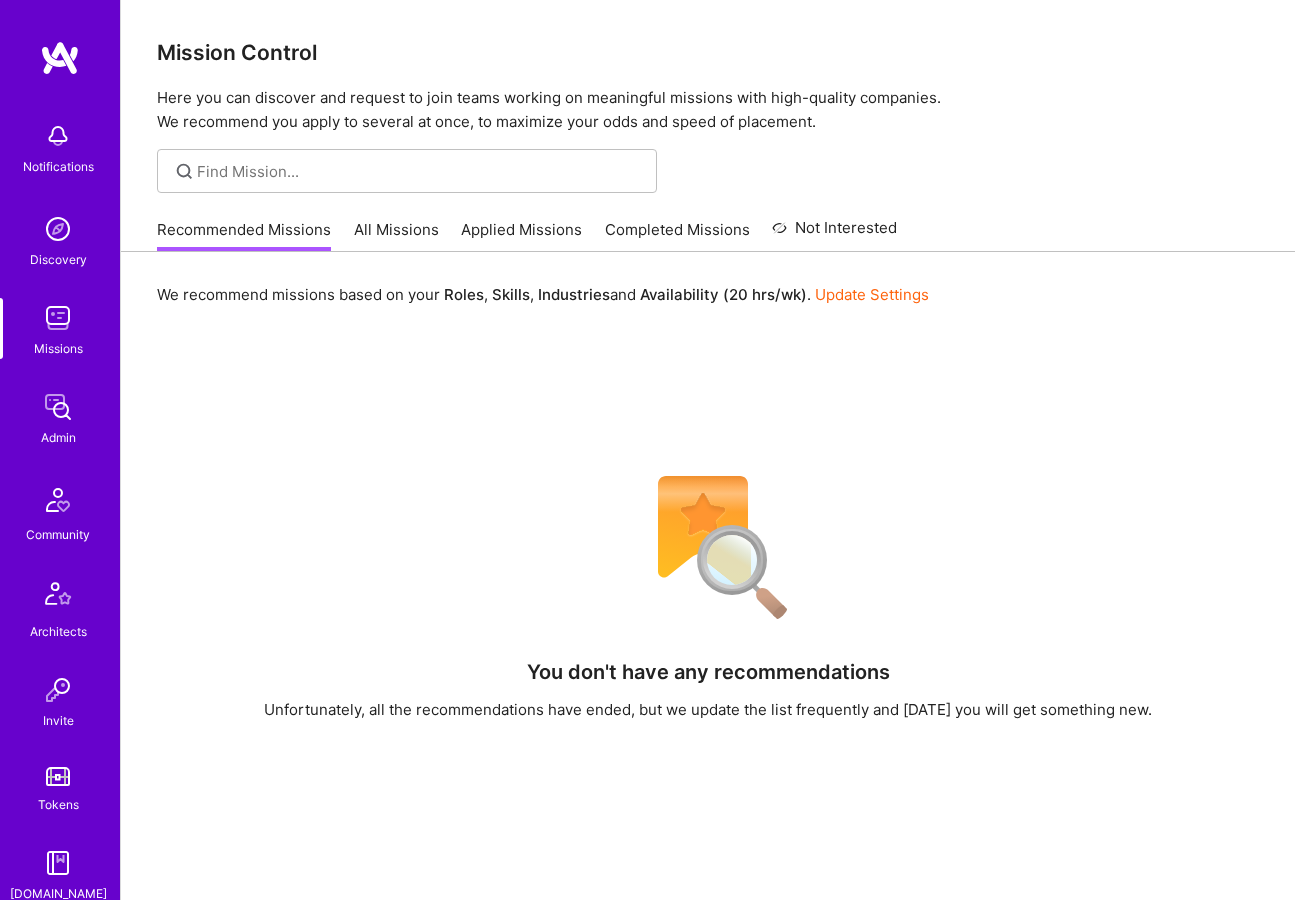 scroll, scrollTop: 0, scrollLeft: 0, axis: both 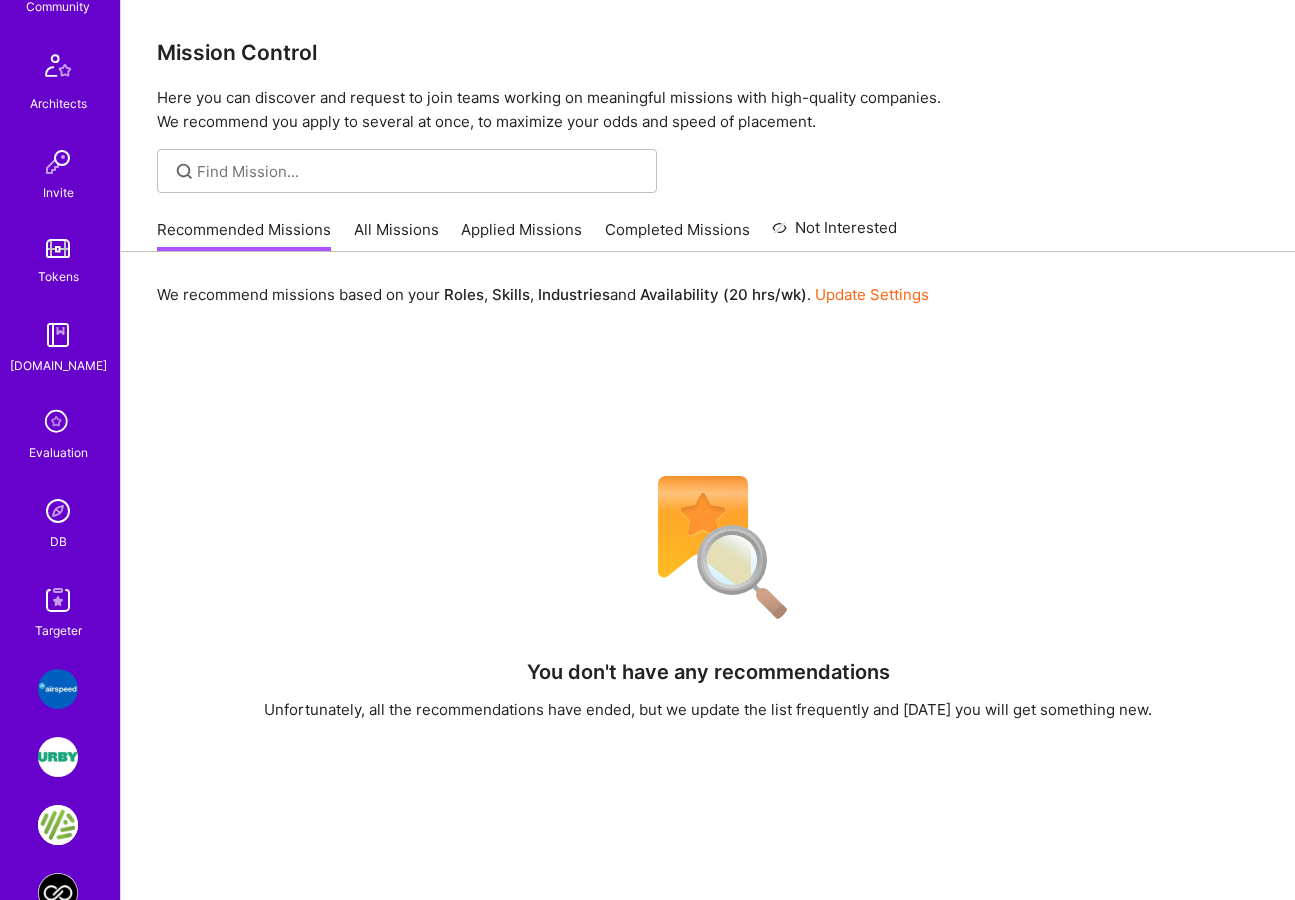 click at bounding box center (58, 511) 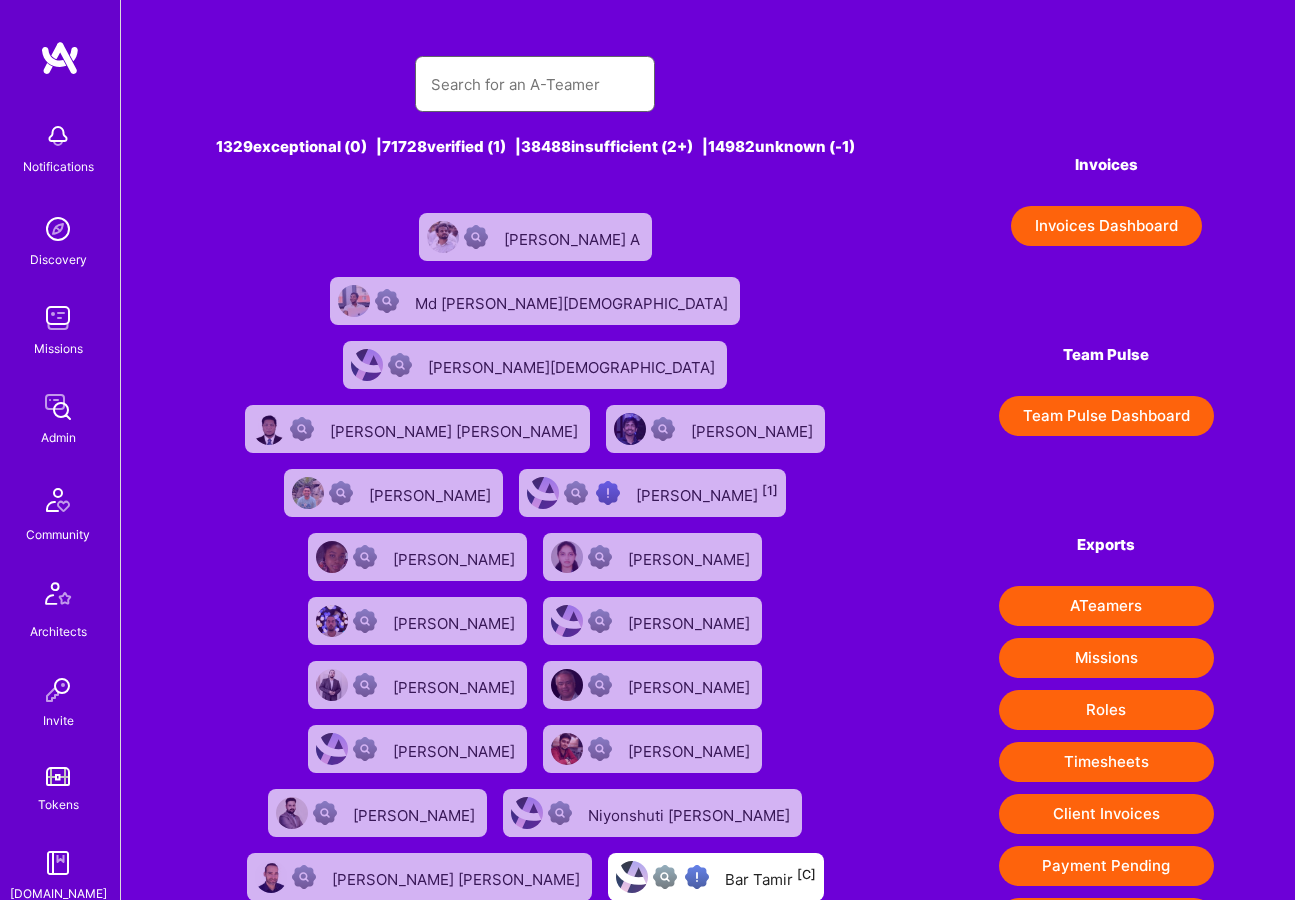 click at bounding box center [535, 84] 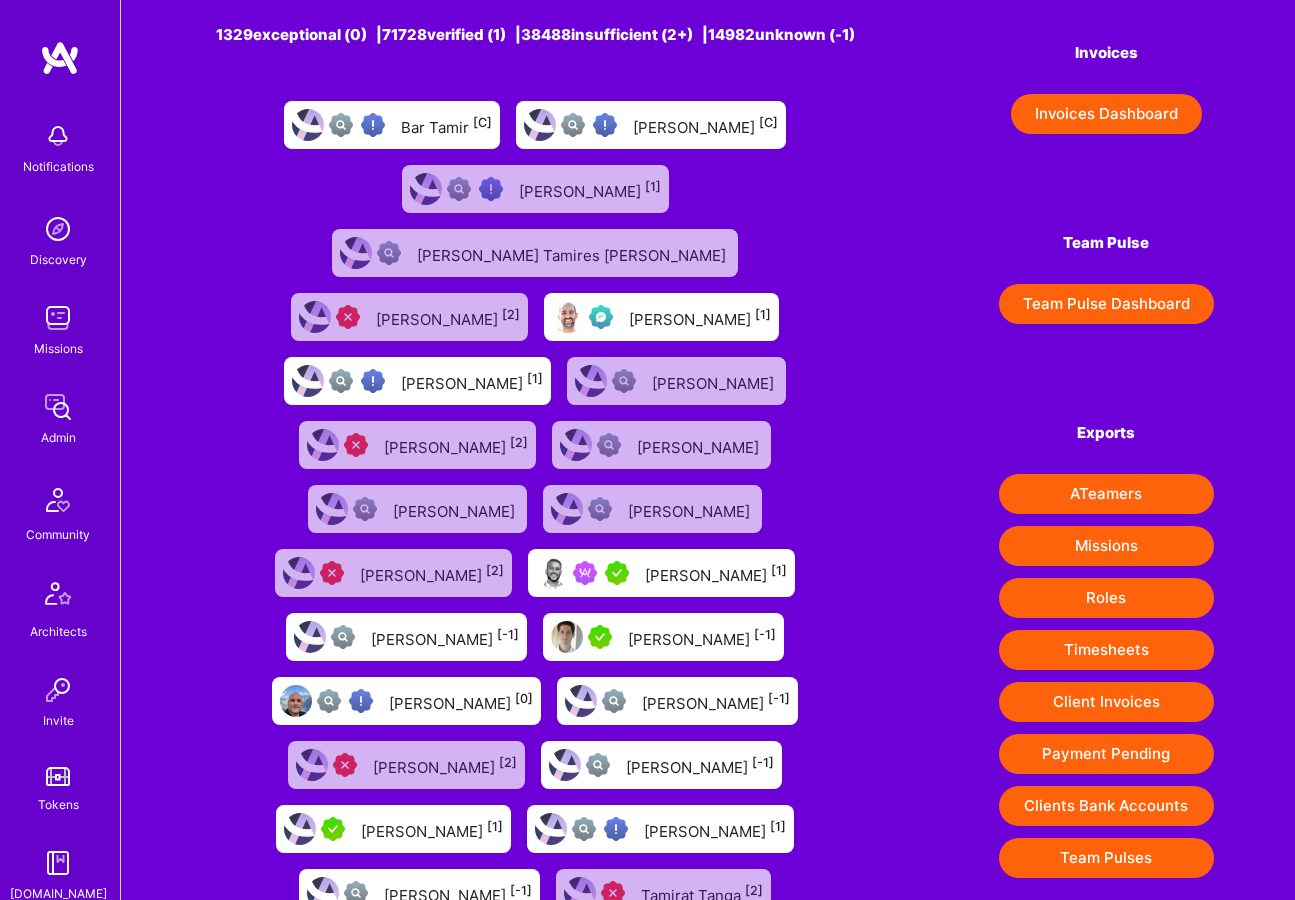 scroll, scrollTop: 121, scrollLeft: 0, axis: vertical 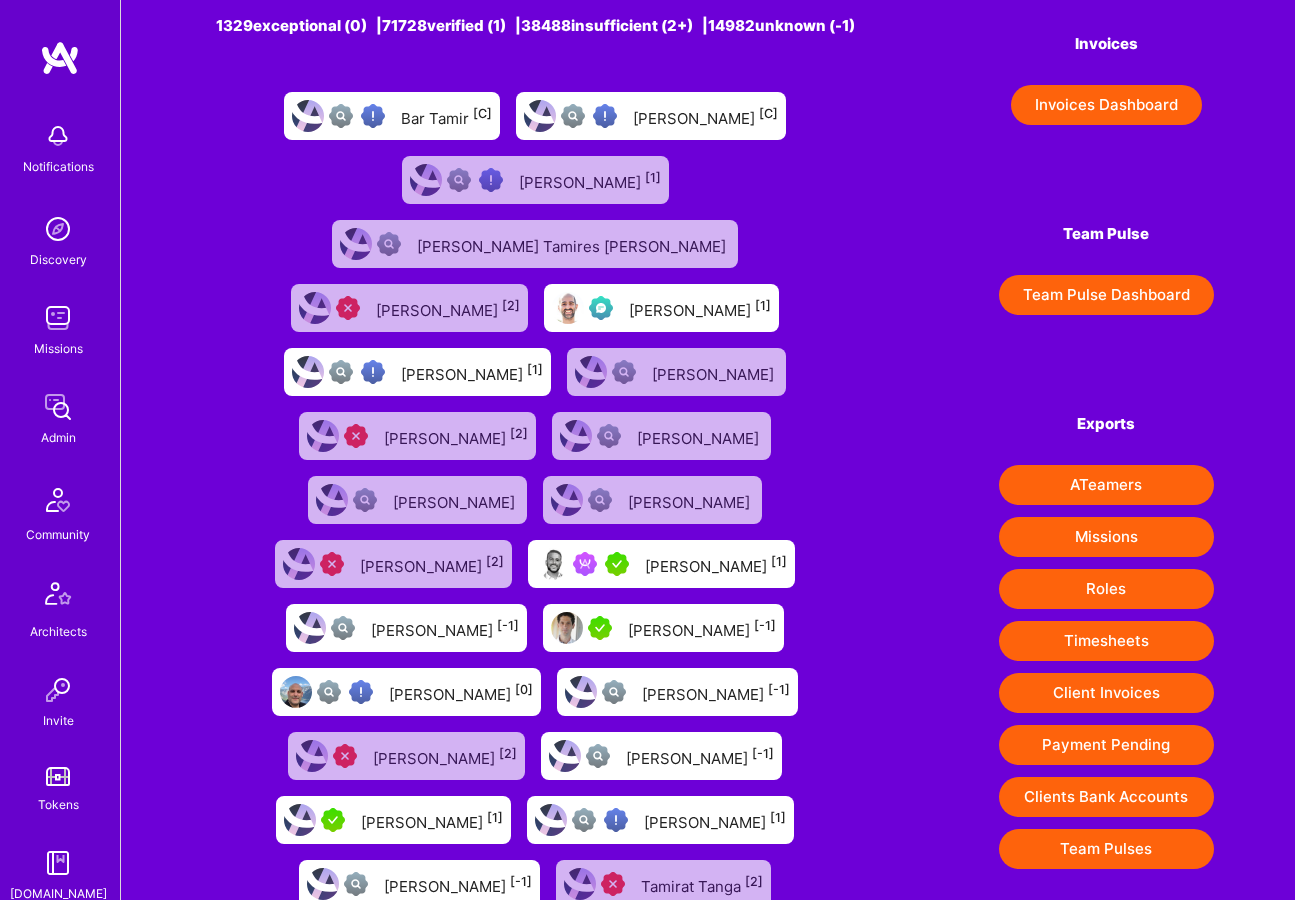type on "Tamir" 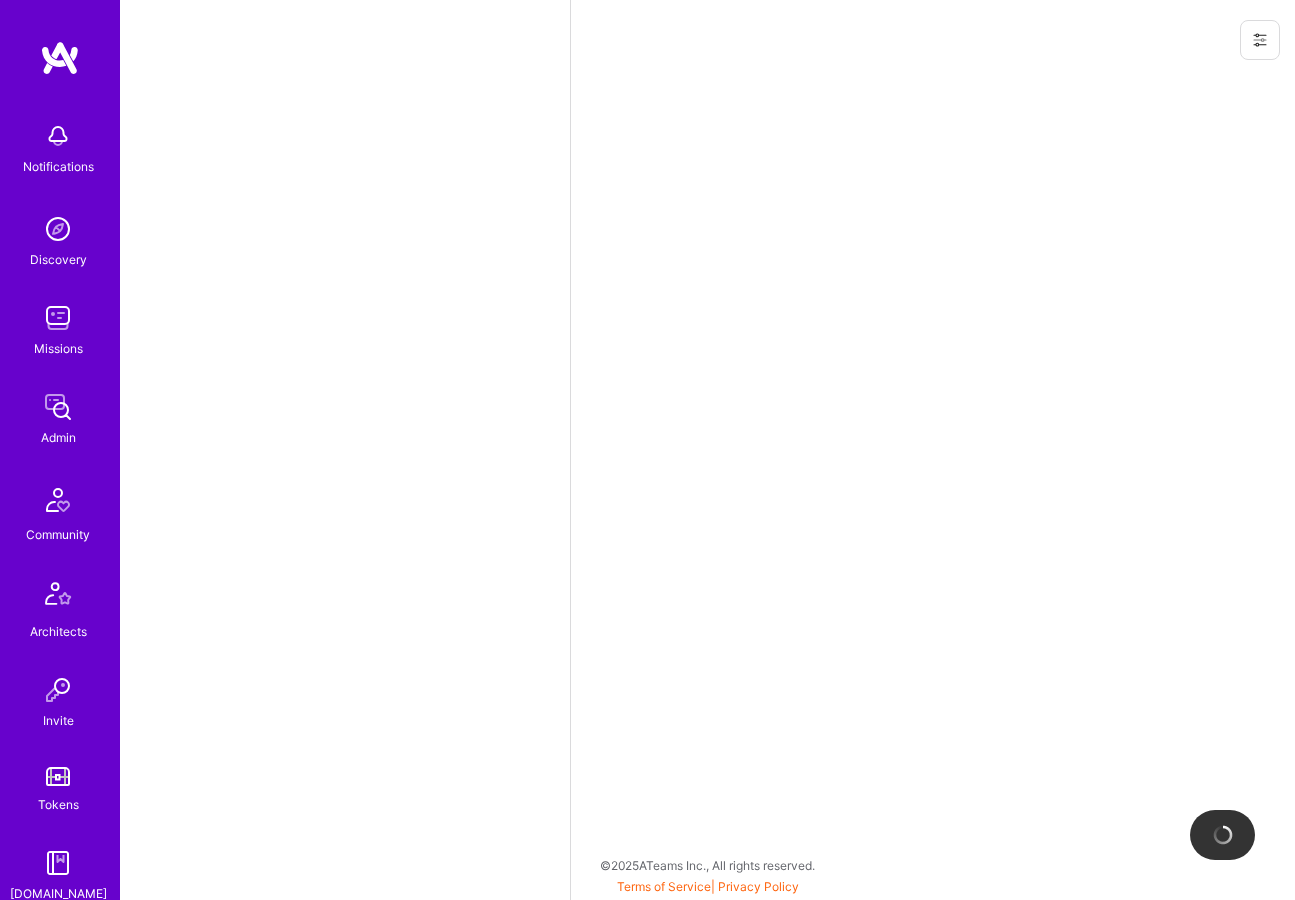 scroll, scrollTop: 0, scrollLeft: 0, axis: both 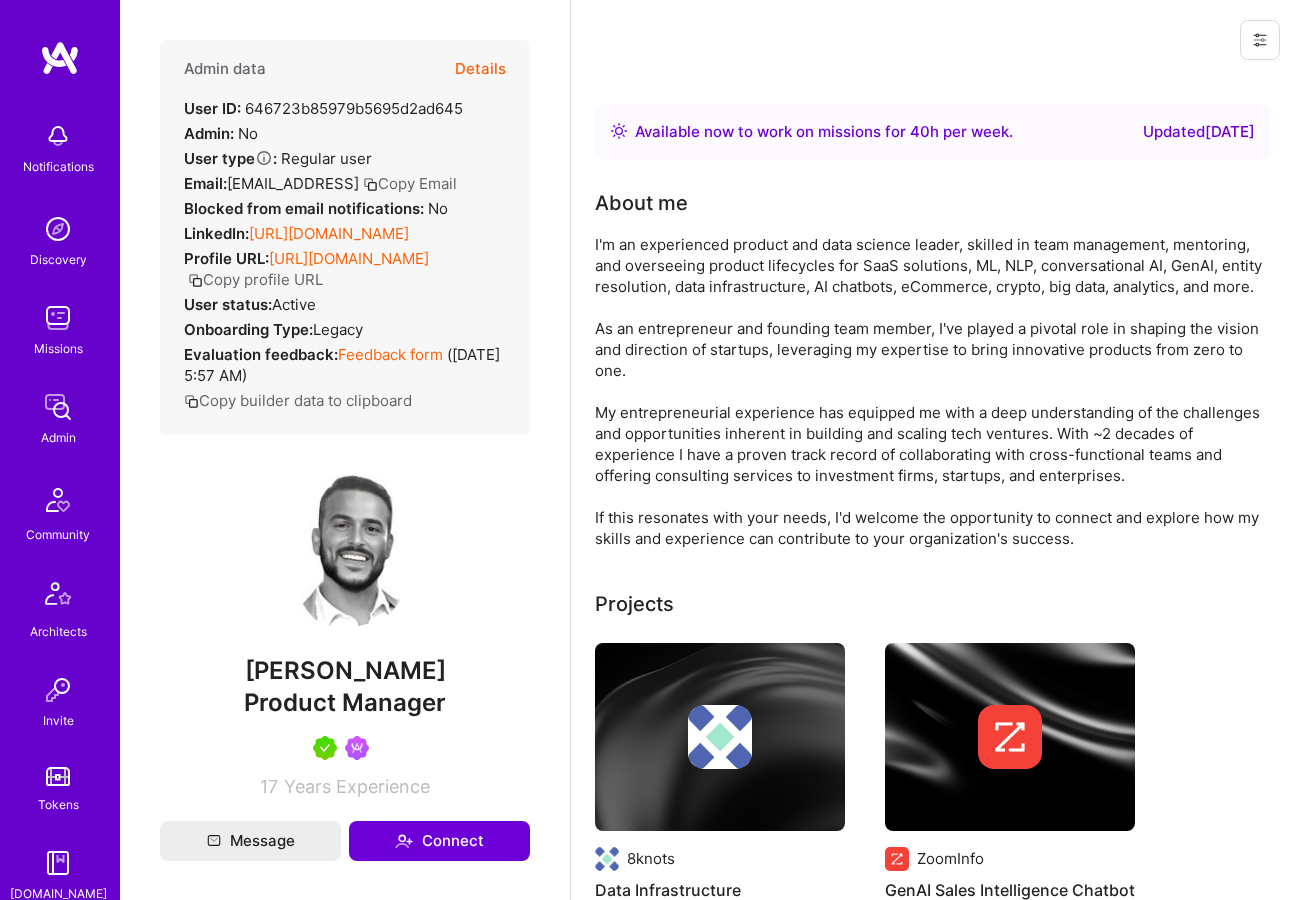 click on "https://linkedin.com/in/tamirkedmi" at bounding box center [329, 233] 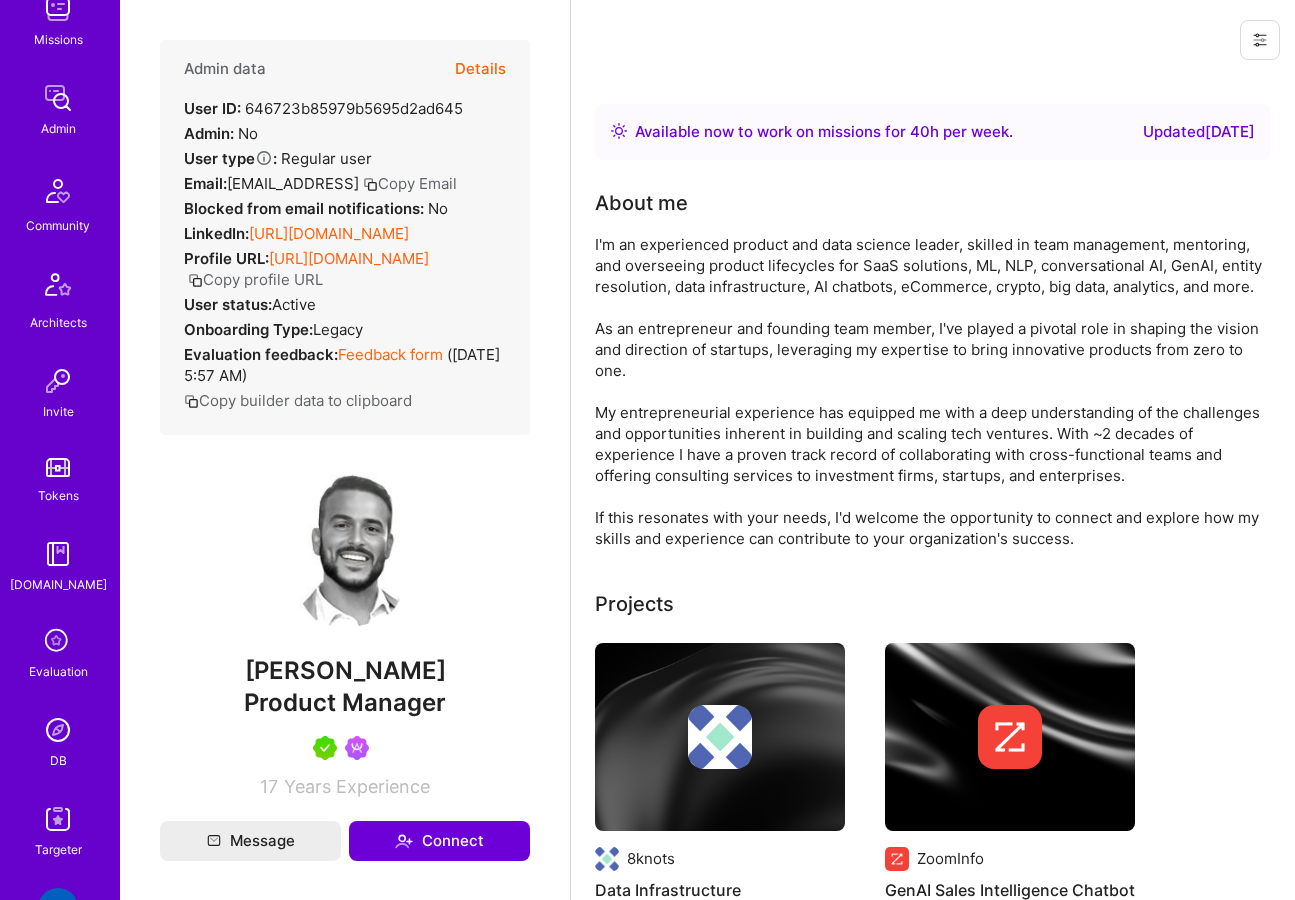 scroll, scrollTop: 444, scrollLeft: 0, axis: vertical 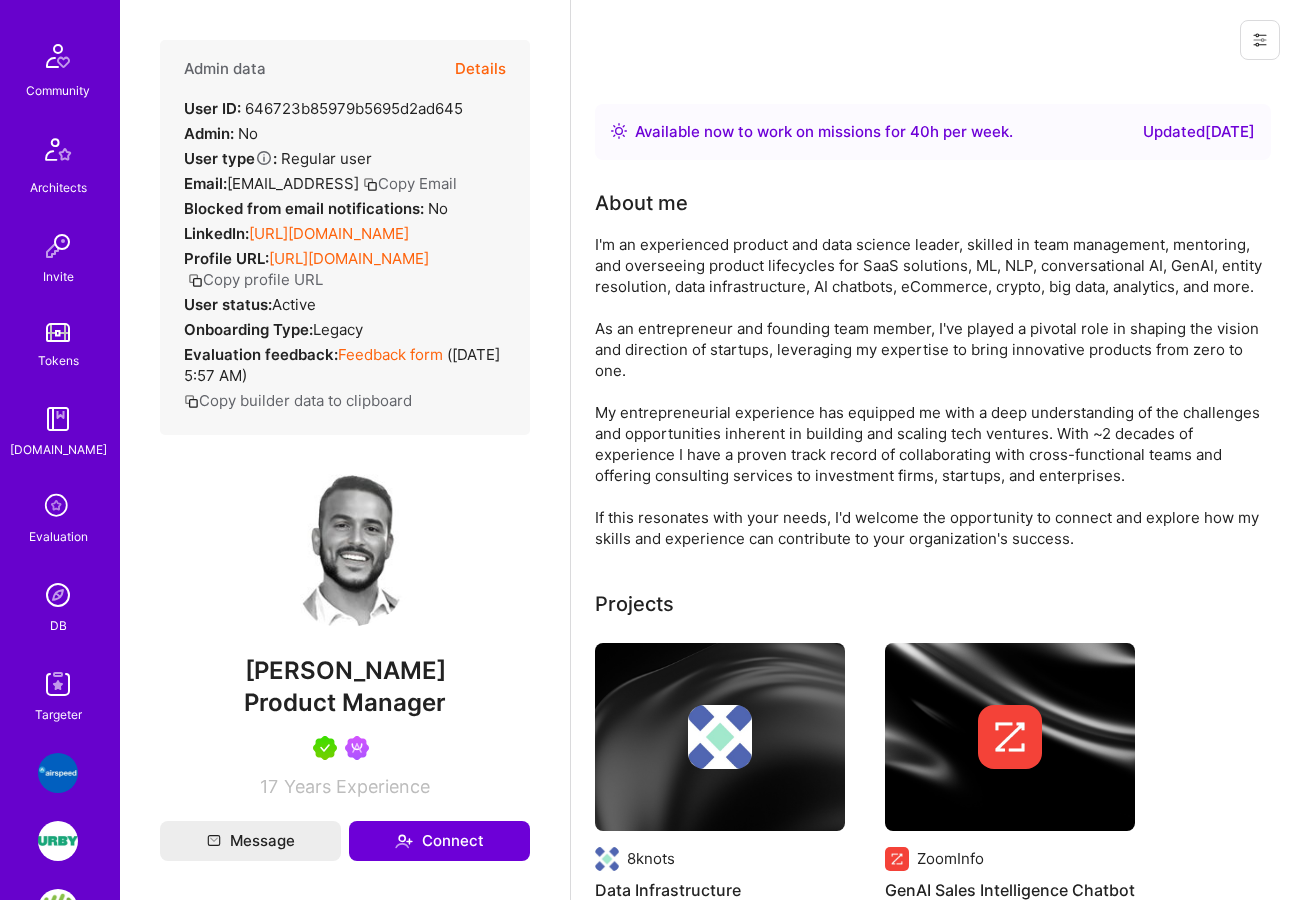 click at bounding box center (58, 595) 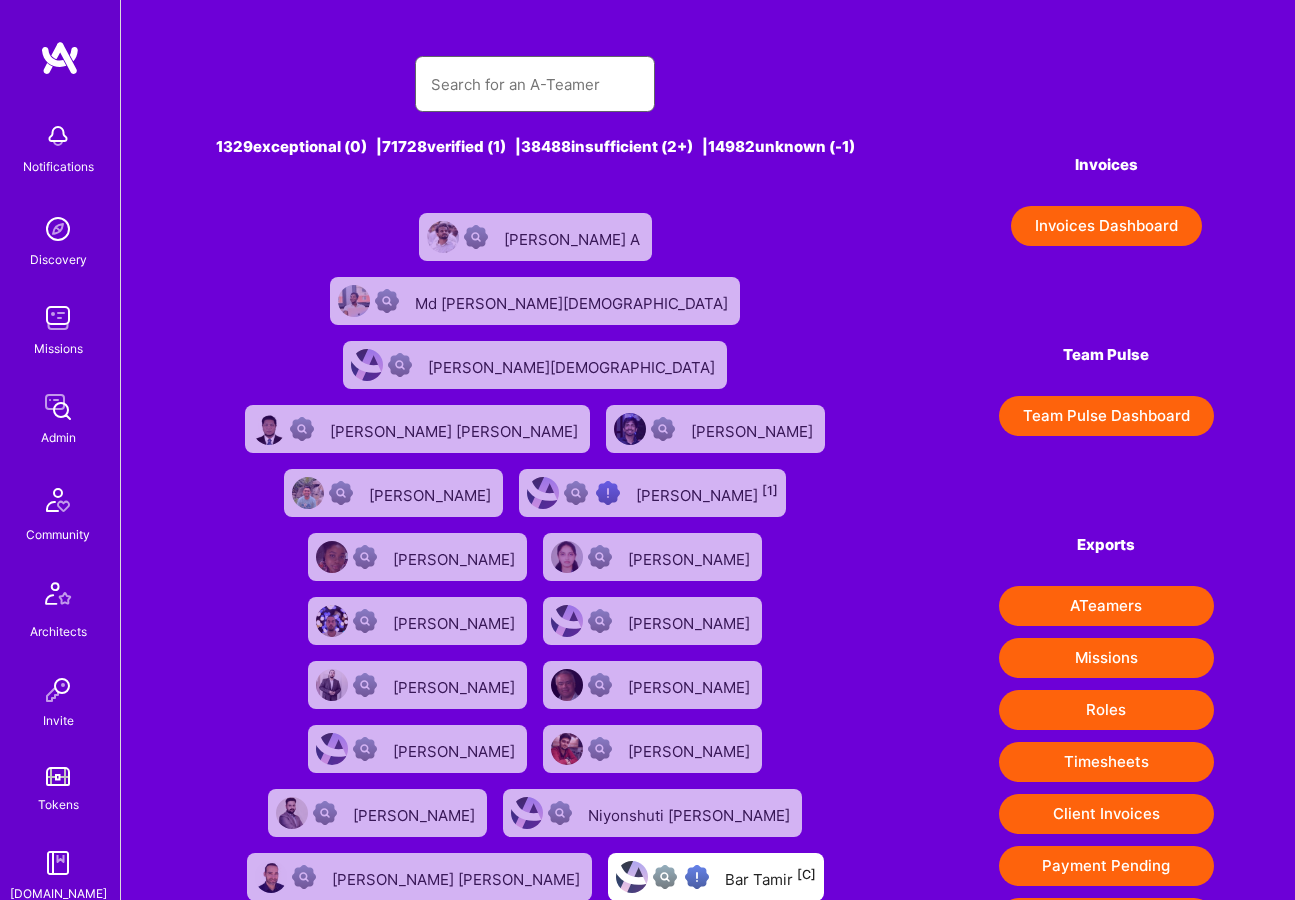 click at bounding box center (535, 84) 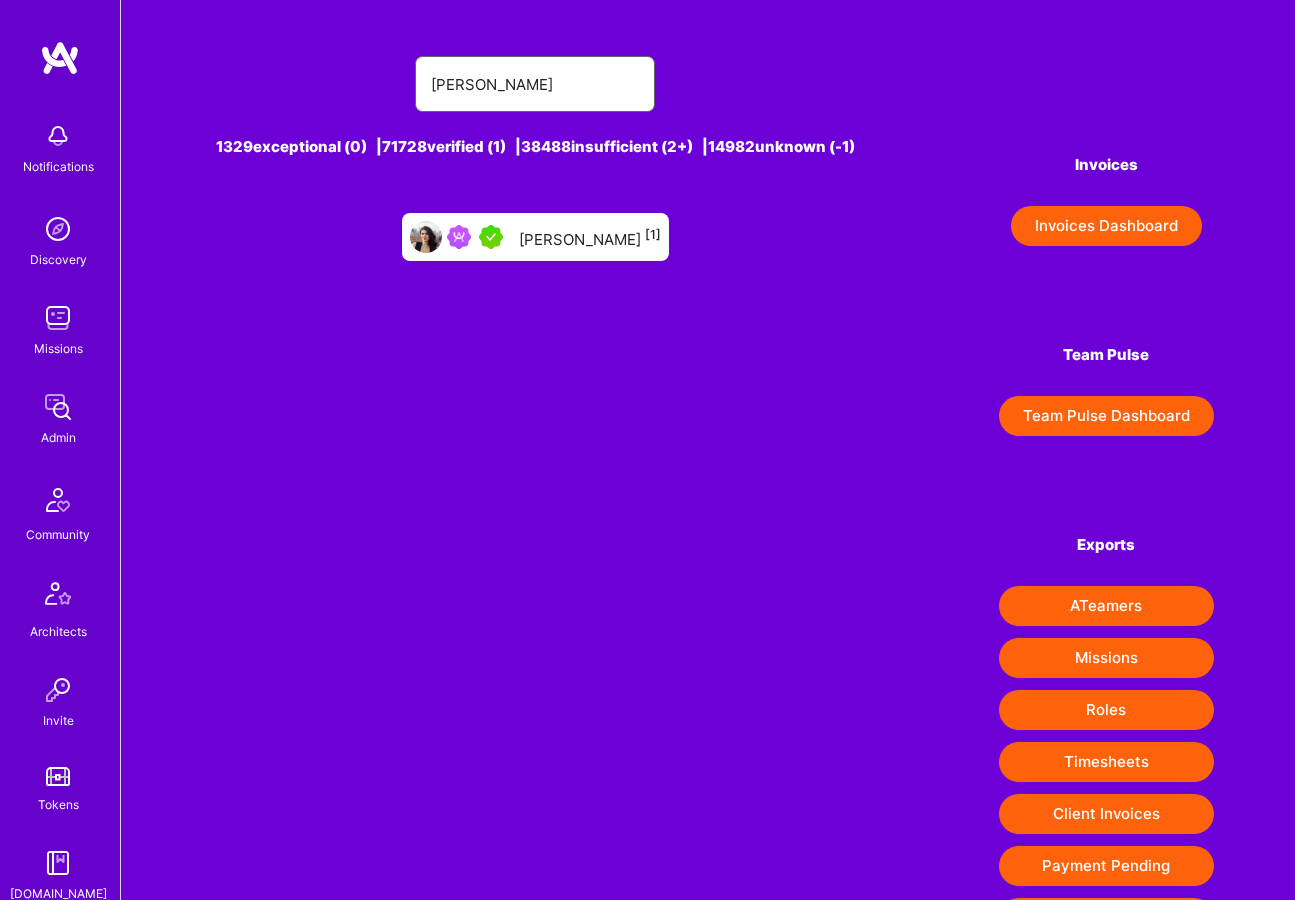 type on "Christina lu" 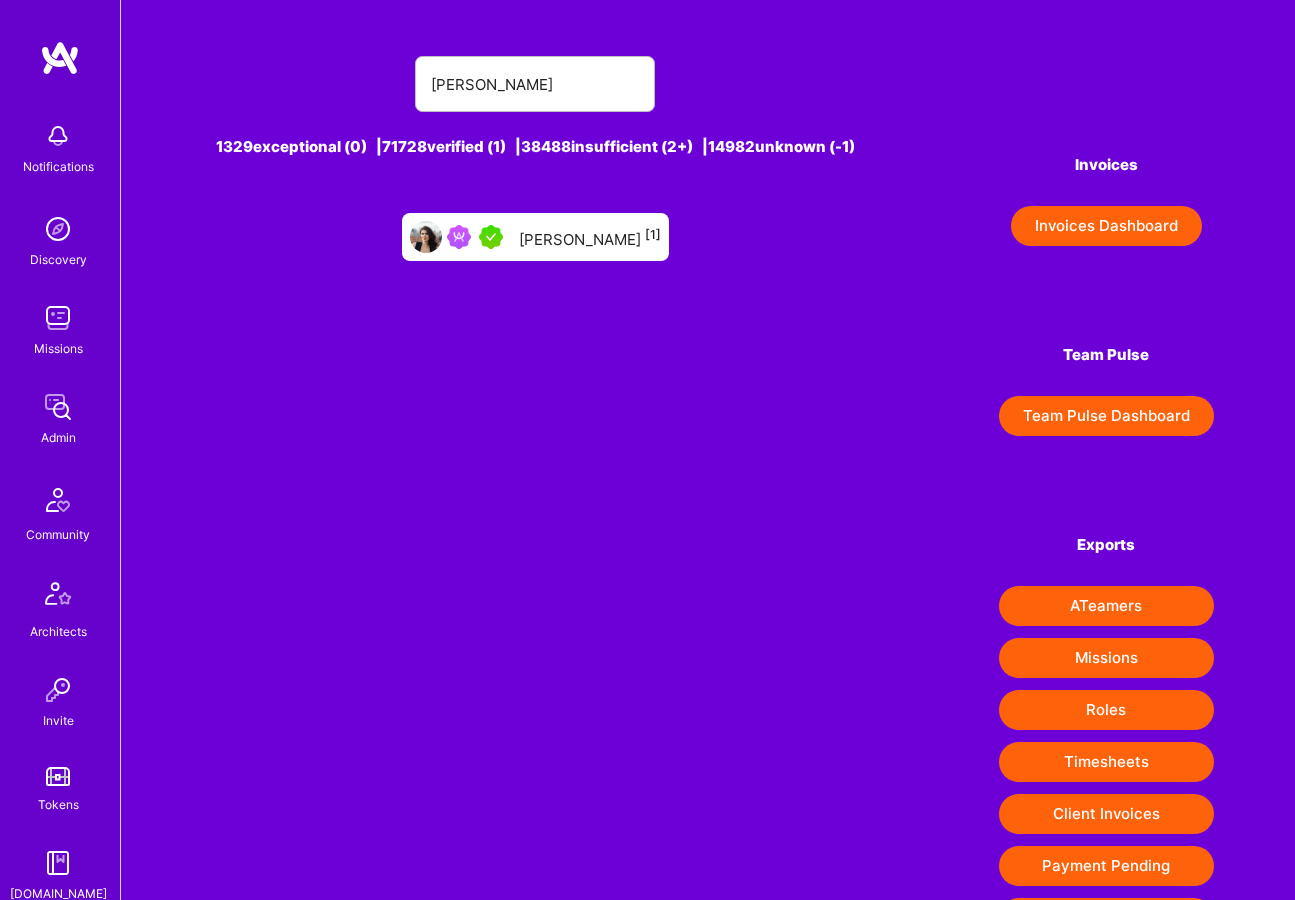 click on "Christina Luchkiw [1]" at bounding box center [590, 237] 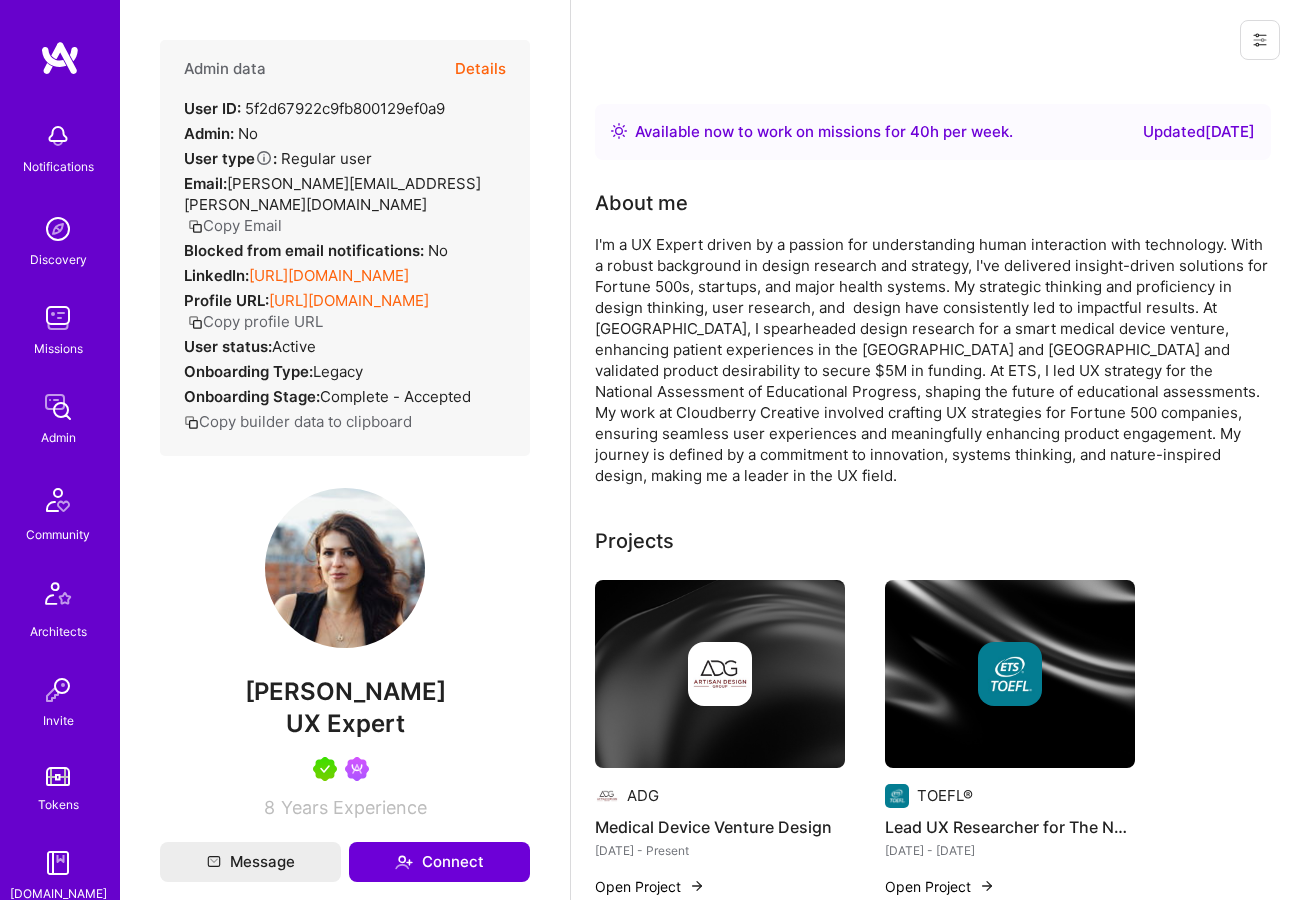 click on "Copy Email" at bounding box center (235, 225) 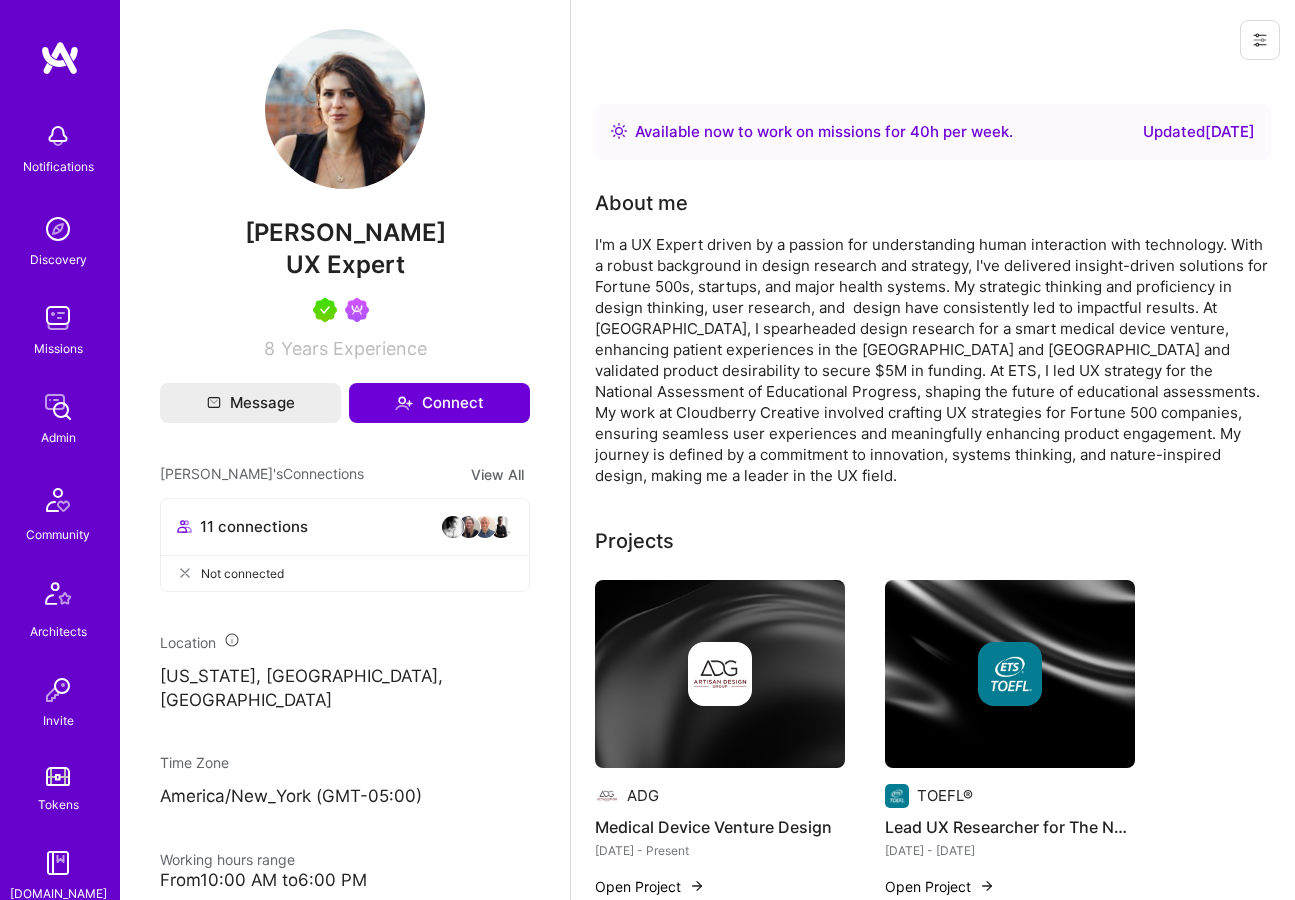 scroll, scrollTop: 0, scrollLeft: 0, axis: both 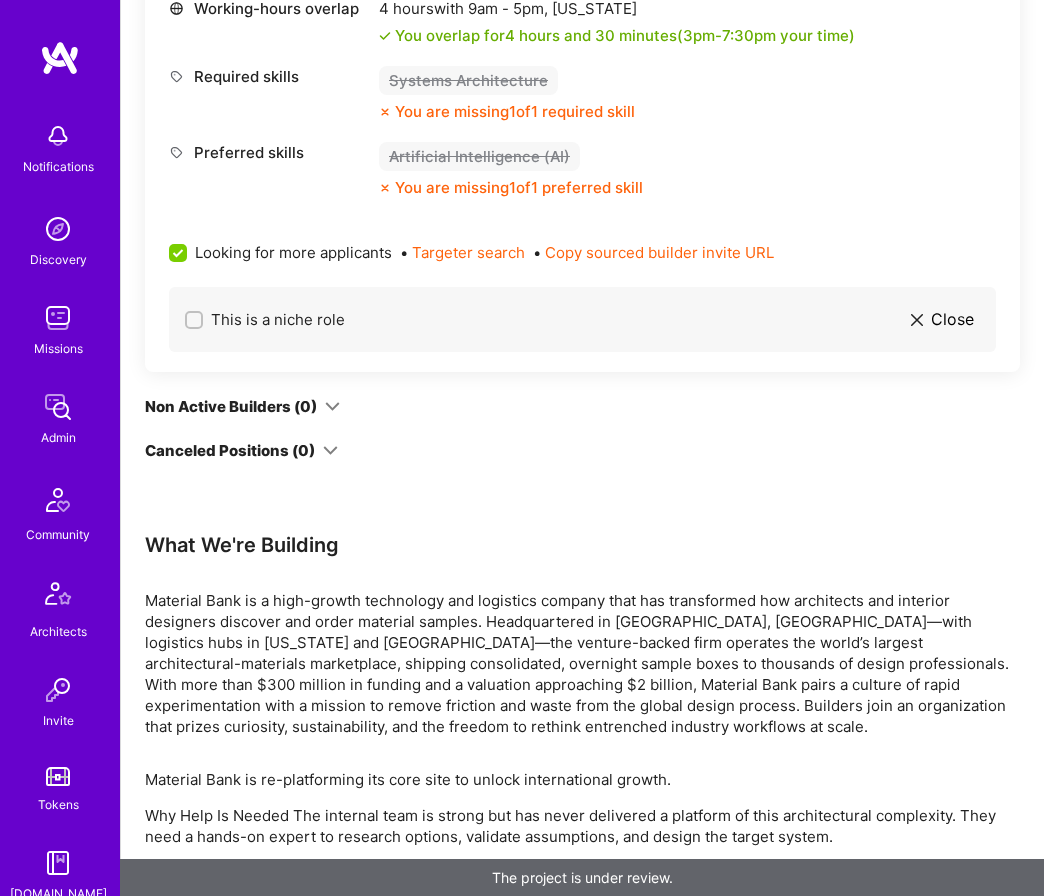 click on "What We're Building" at bounding box center (582, 545) 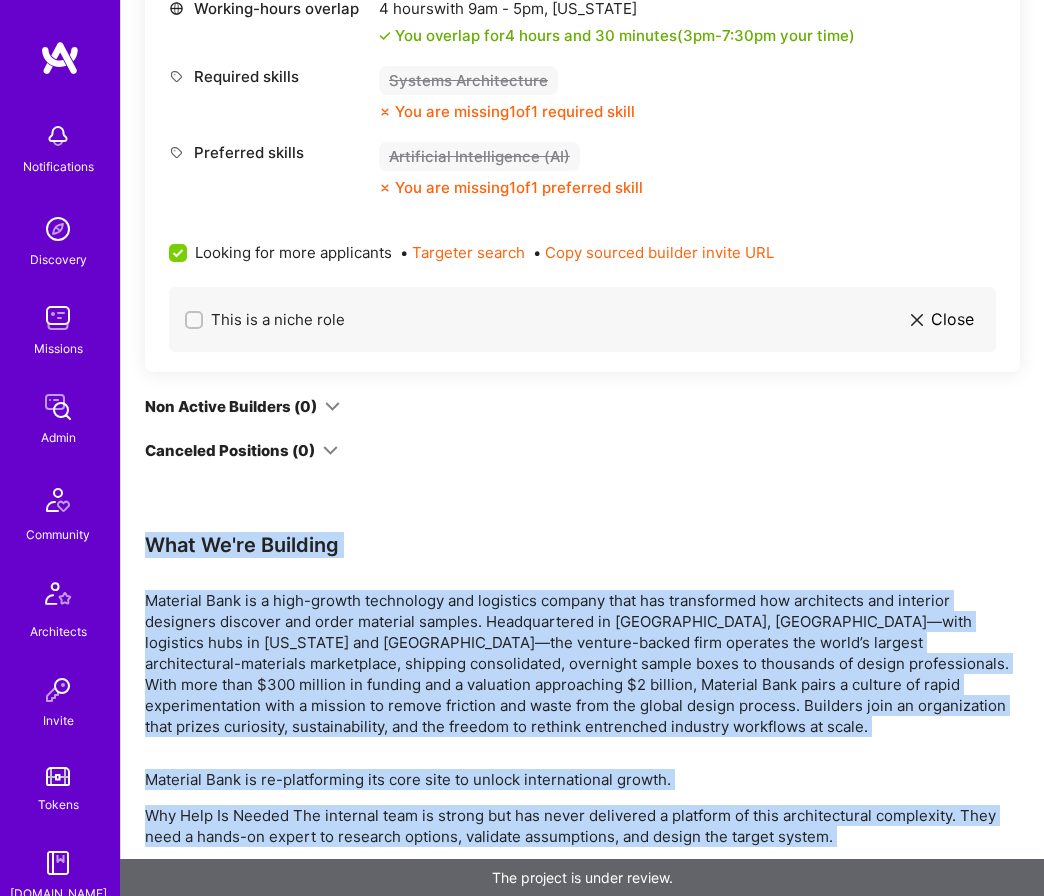 drag, startPoint x: 175, startPoint y: 438, endPoint x: 333, endPoint y: 760, distance: 358.67535 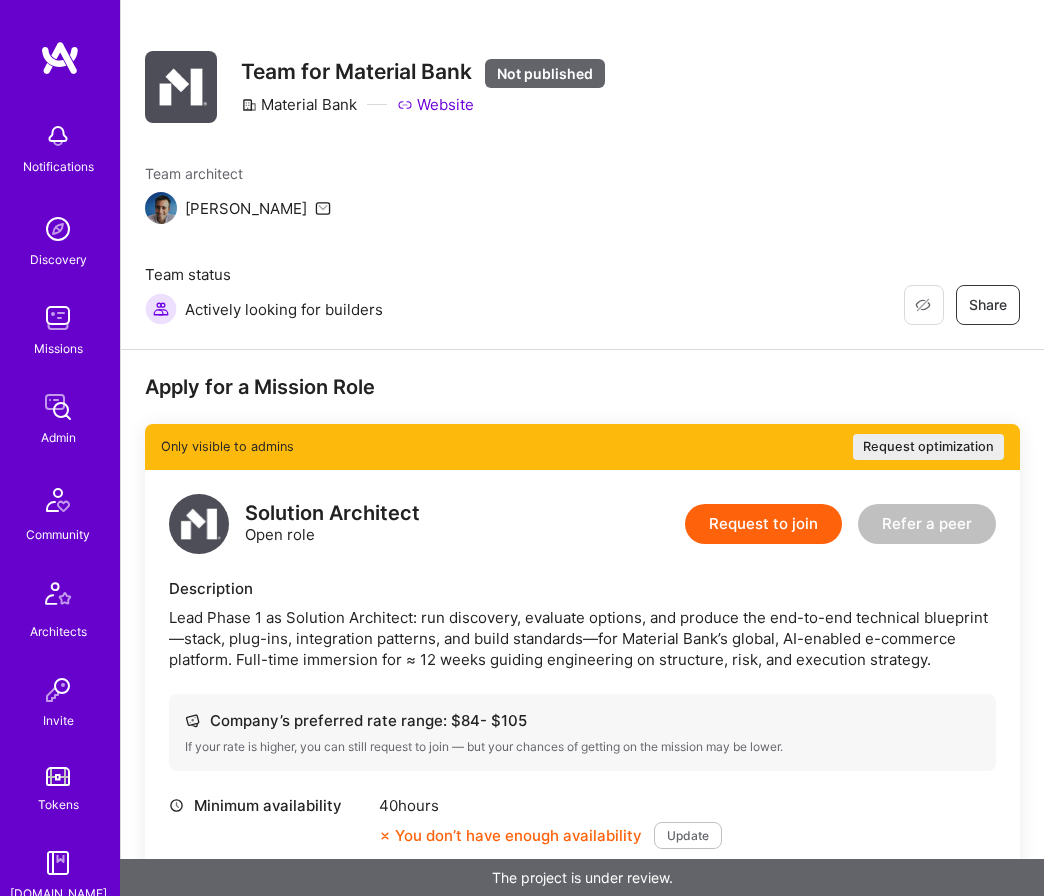 scroll, scrollTop: 0, scrollLeft: 0, axis: both 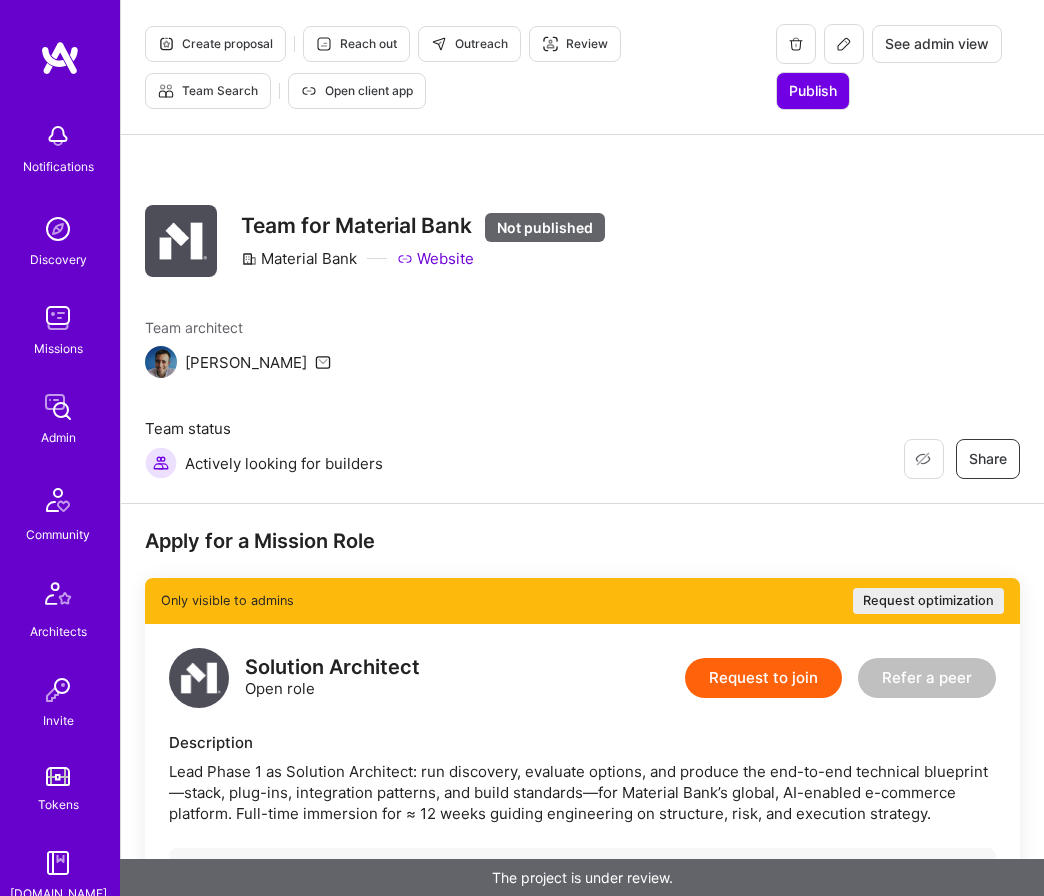 click at bounding box center (844, 44) 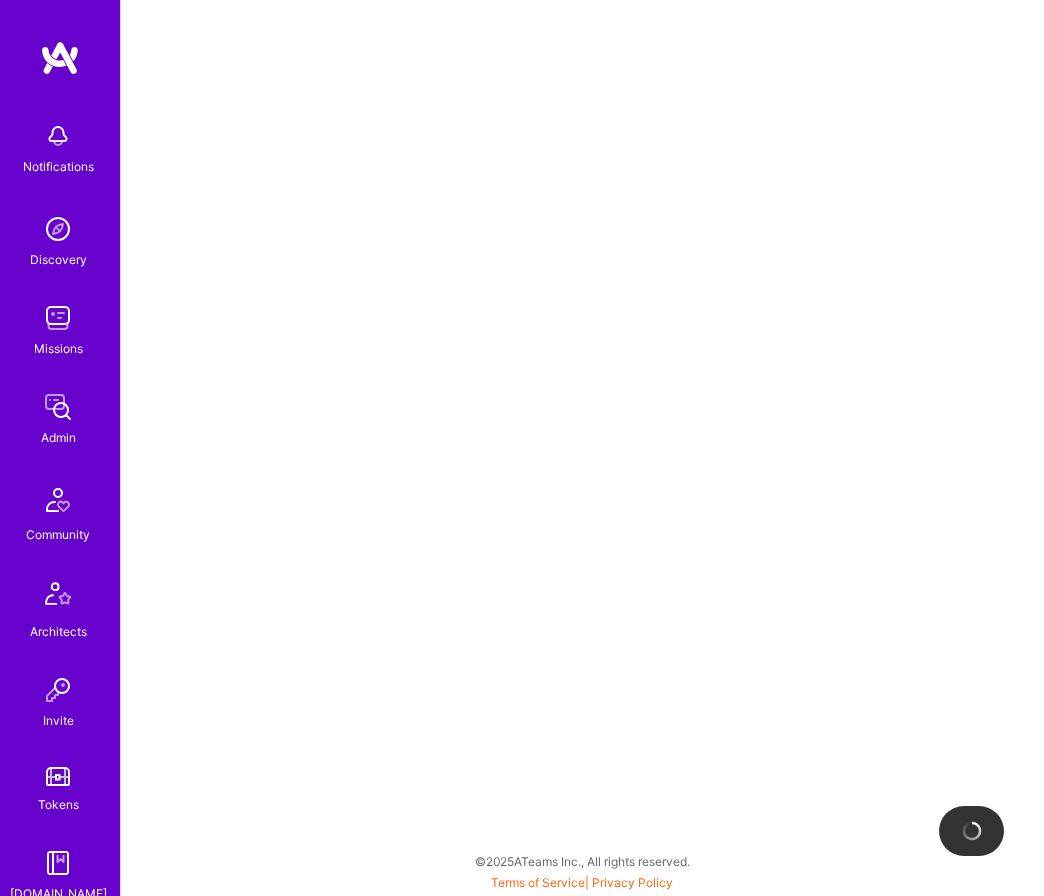select on "Created" 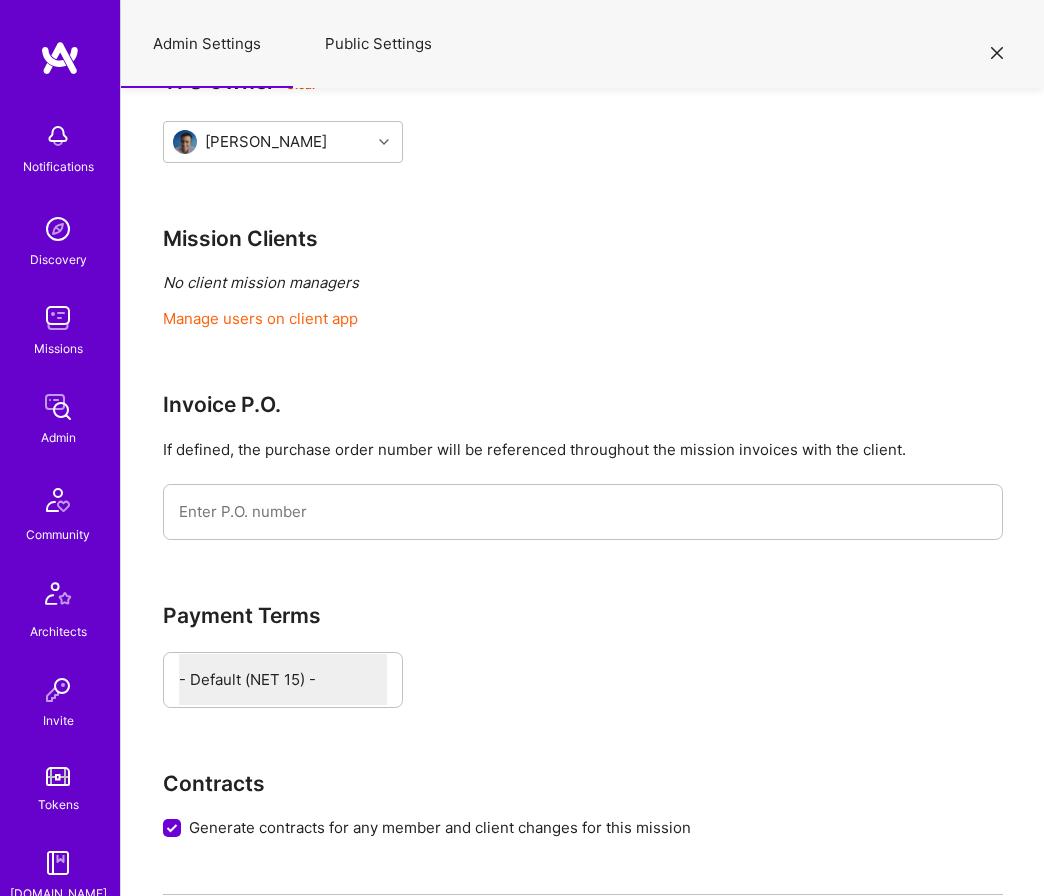 scroll, scrollTop: 1225, scrollLeft: 0, axis: vertical 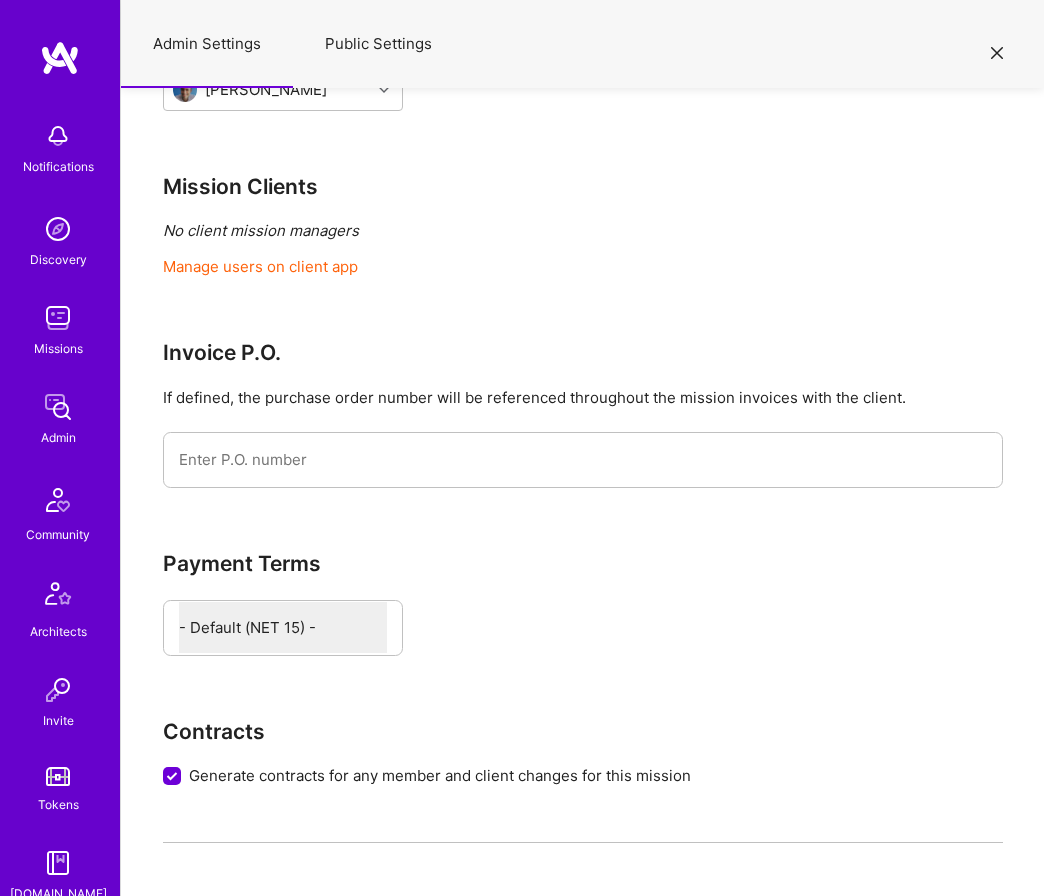 click on "Public Settings" at bounding box center (378, 44) 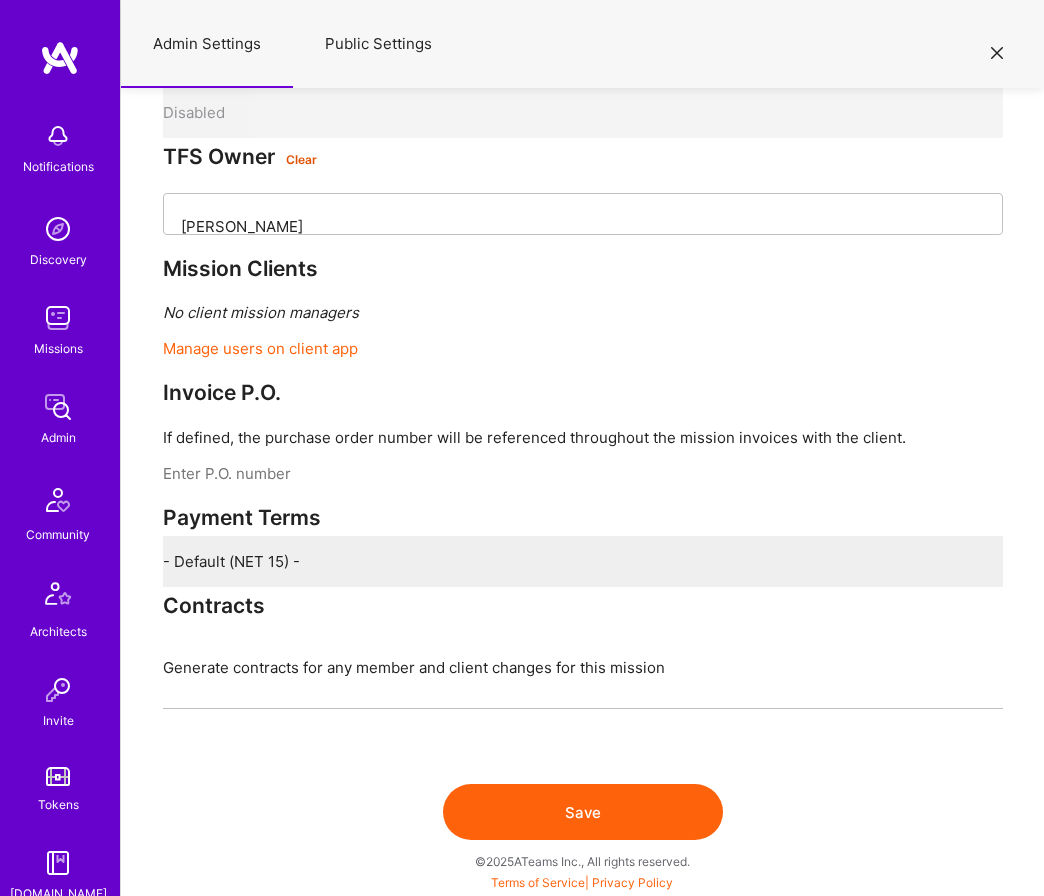 select on "OnlyAdmin" 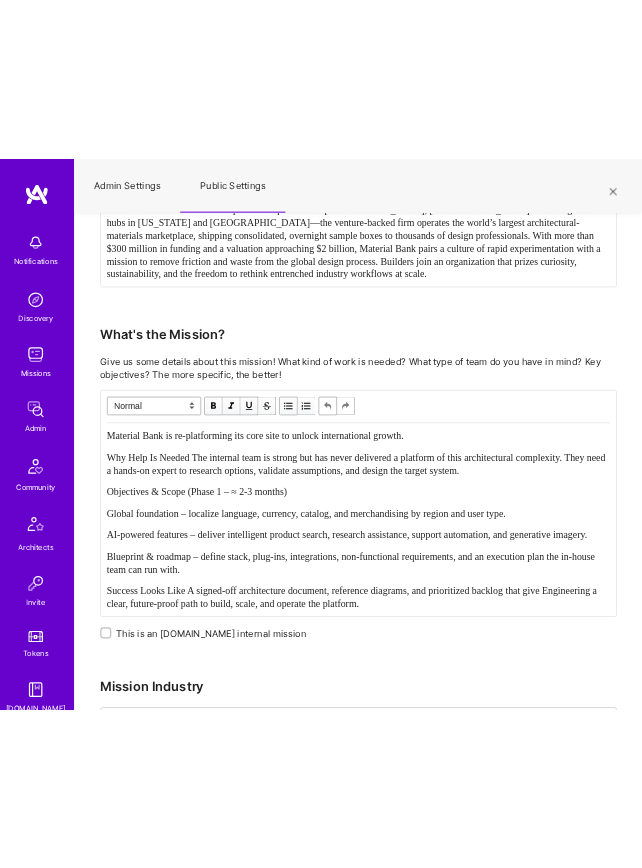scroll, scrollTop: 2476, scrollLeft: 0, axis: vertical 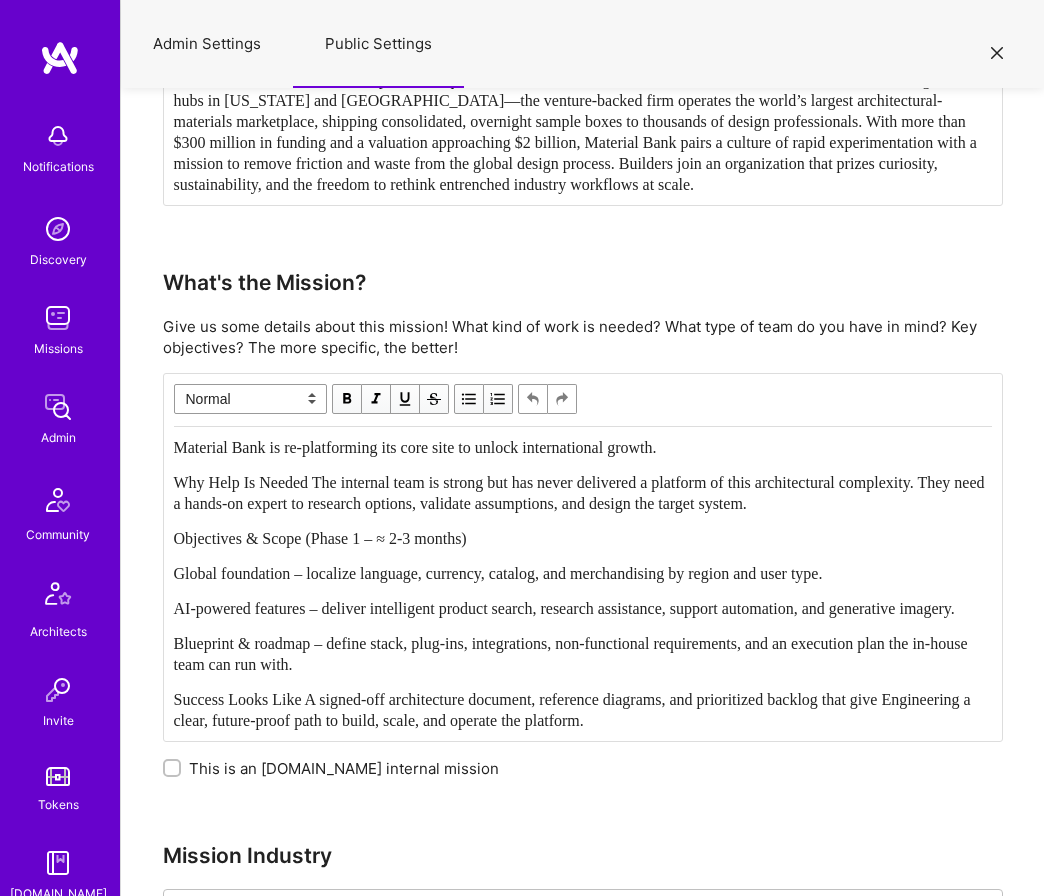 click on "Why Help Is Needed The internal team is strong but has never delivered a platform of this architectural complexity. They need a hands-on expert to research options, validate assumptions, and design the target system." at bounding box center [581, 493] 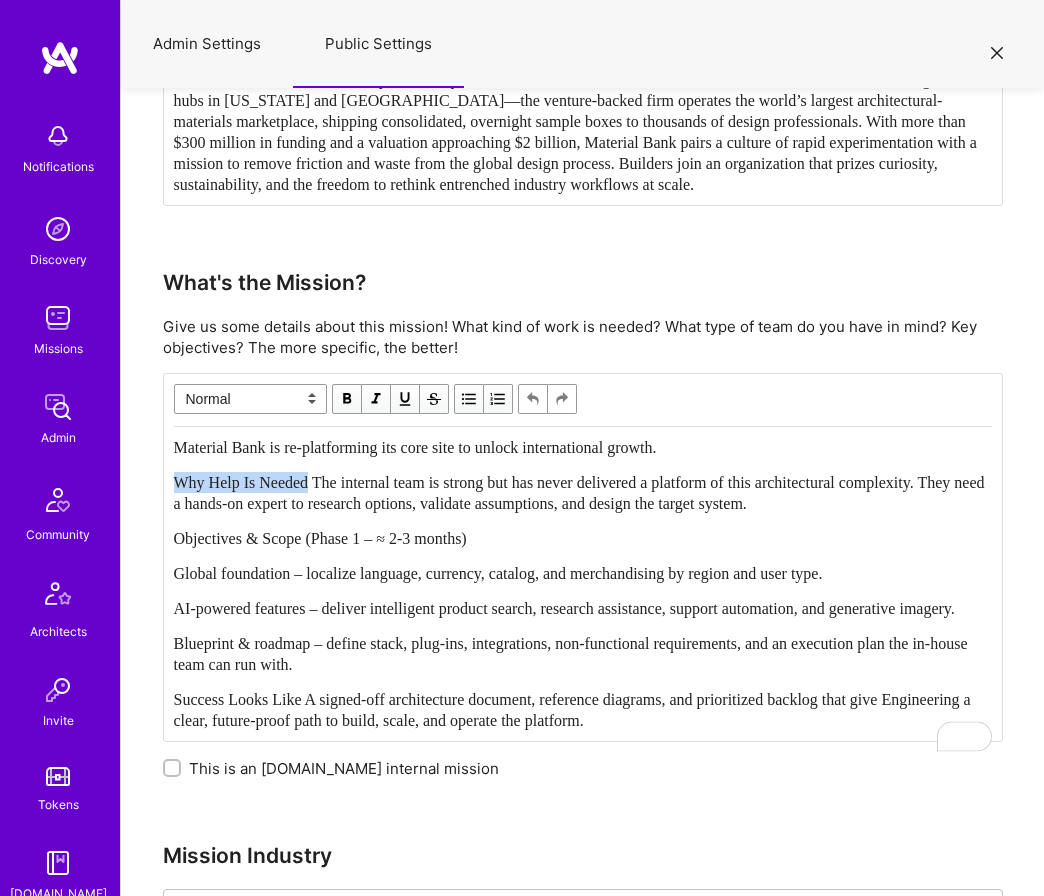 drag, startPoint x: 303, startPoint y: 478, endPoint x: 168, endPoint y: 483, distance: 135.09256 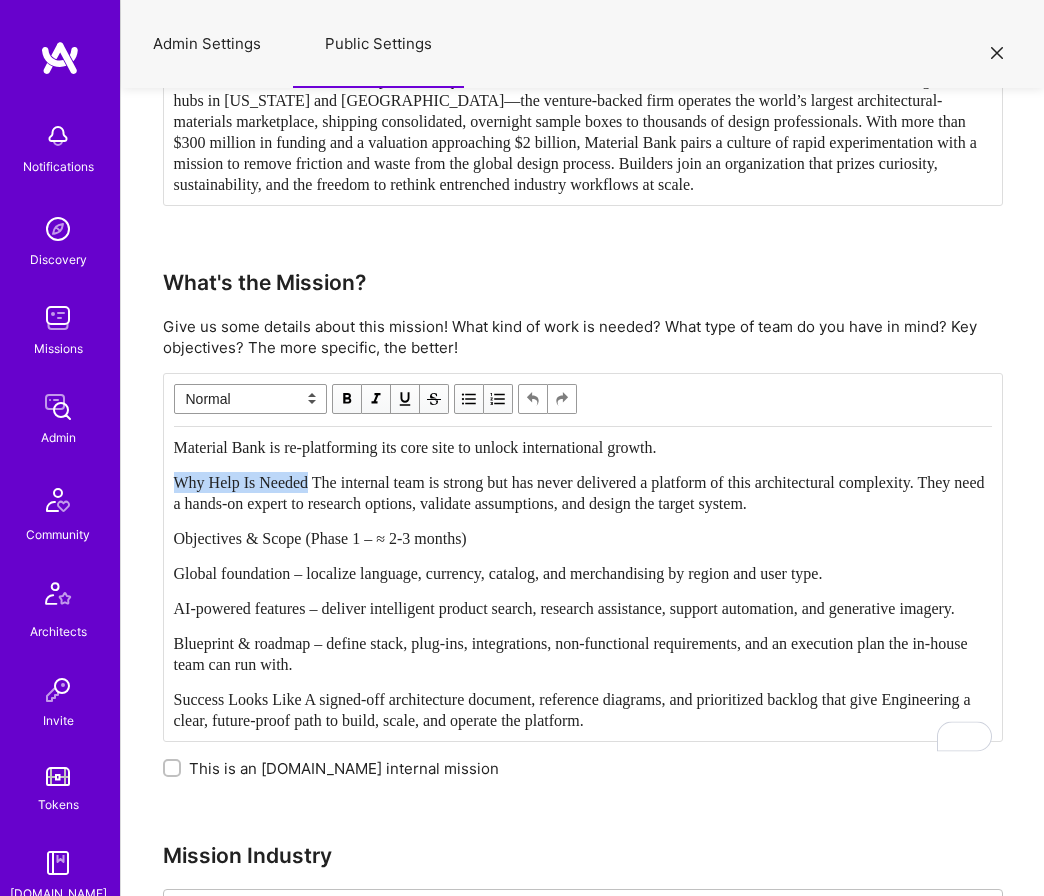 click on "Material Bank is re-platforming its core site to unlock international growth. Why Help Is Needed The internal team is strong but has never delivered a platform of this architectural complexity. They need a hands-on expert to research options, validate assumptions, and design the target system. Objectives & Scope (Phase 1 – ≈ 2-3 months) Global foundation – localize language, currency, catalog, and merchandising by region and user type. AI-powered features – deliver intelligent product search, research assistance, support automation, and generative imagery. Blueprint & roadmap – define stack, plug-ins, integrations, non-functional requirements, and an execution plan the in-house team can run with. Success Looks Like A signed-off architecture document, reference diagrams, and prioritized backlog that give Engineering a clear, future-proof path to build, scale, and operate the platform." at bounding box center (583, 584) 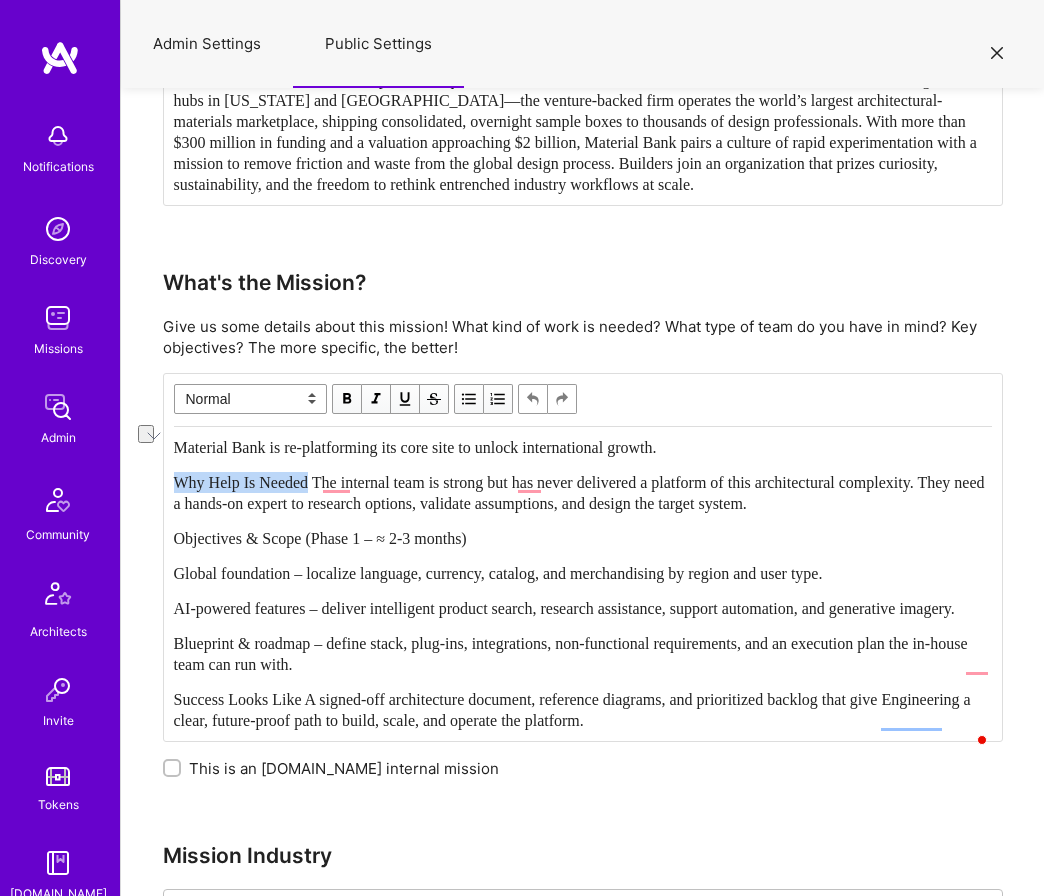click at bounding box center (347, 399) 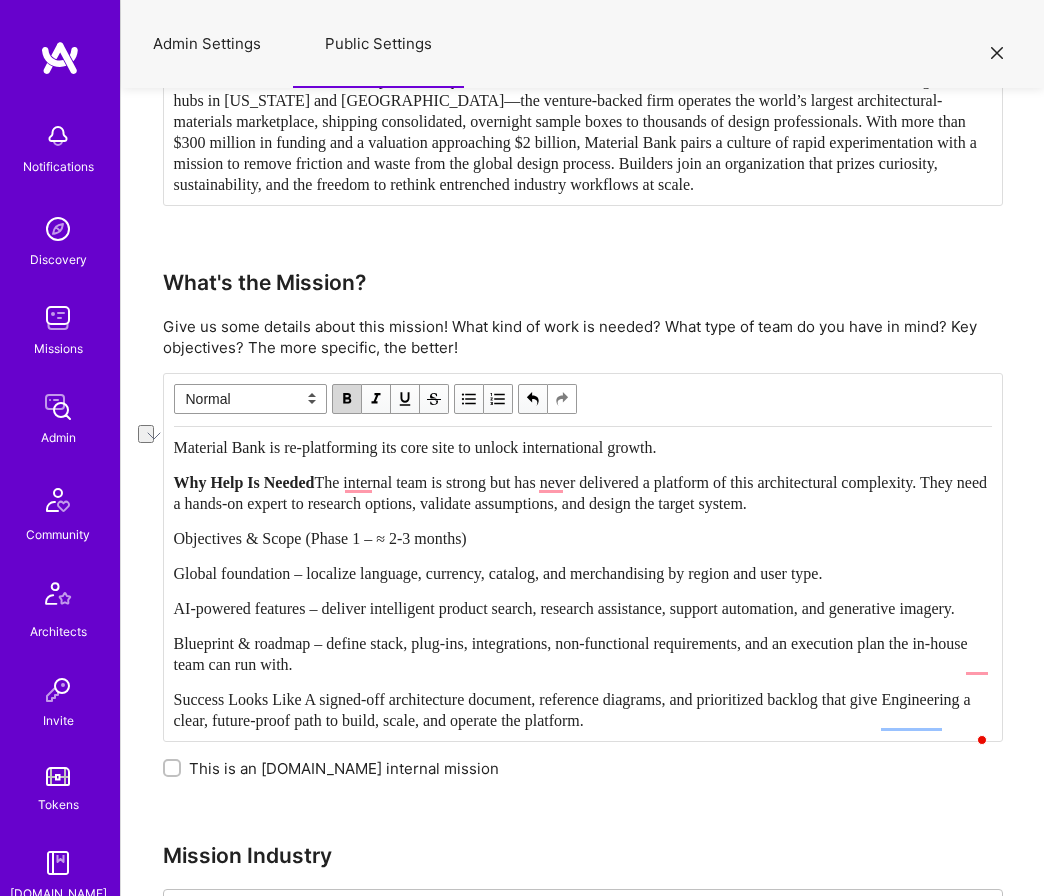 click on "The internal team is strong but has never delivered a platform of this architectural complexity. They need a hands-on expert to research options, validate assumptions, and design the target system." at bounding box center (583, 493) 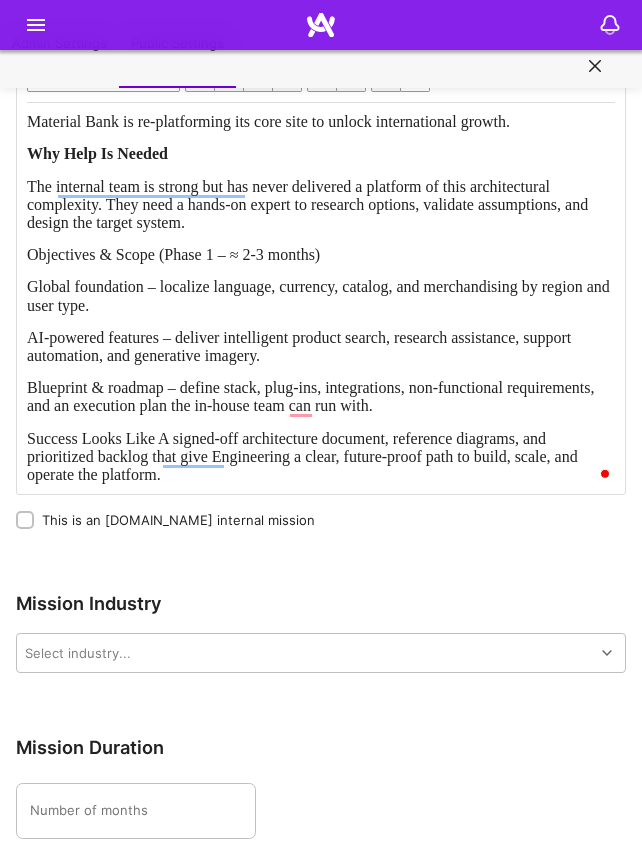 click on "Objectives & Scope (Phase 1 – ≈ 2-3 months)" at bounding box center (173, 254) 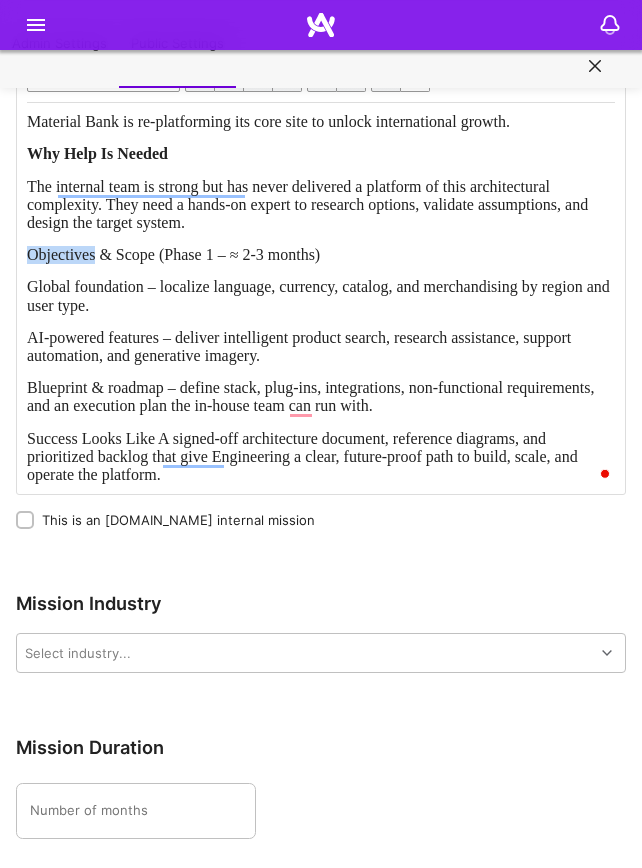 click on "Objectives & Scope (Phase 1 – ≈ 2-3 months)" at bounding box center [173, 254] 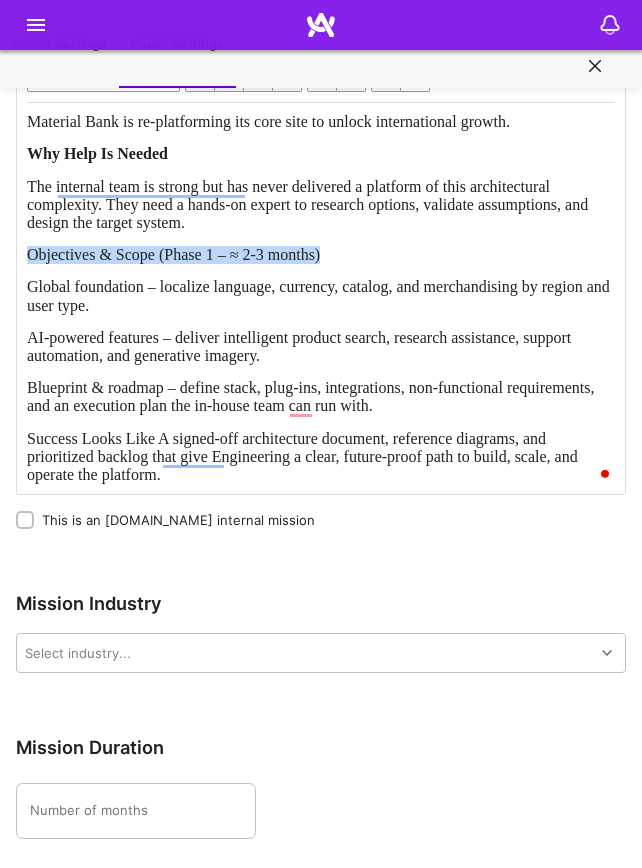 click on "Objectives & Scope (Phase 1 – ≈ 2-3 months)" at bounding box center (173, 254) 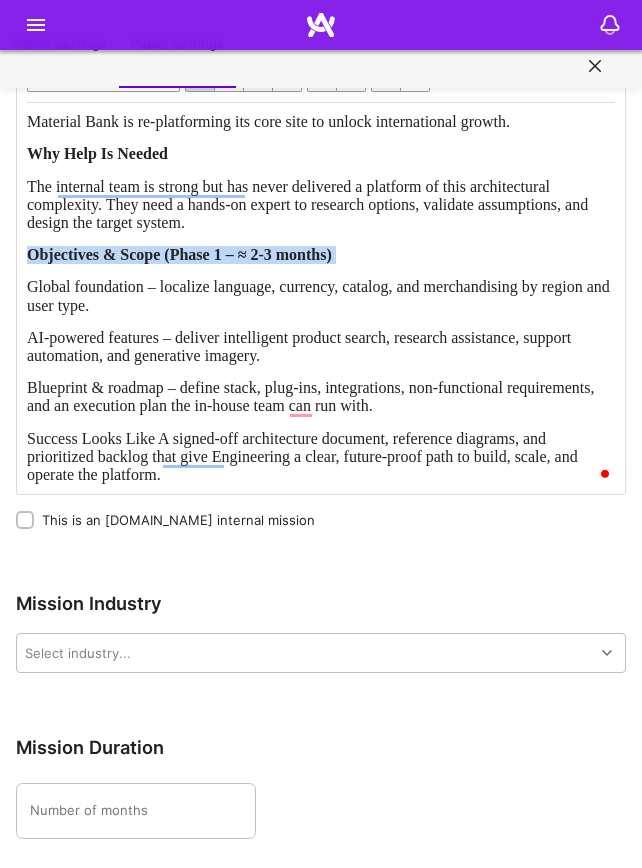 click on "Global foundation – localize language, currency, catalog, and merchandising by region and user type." at bounding box center [320, 295] 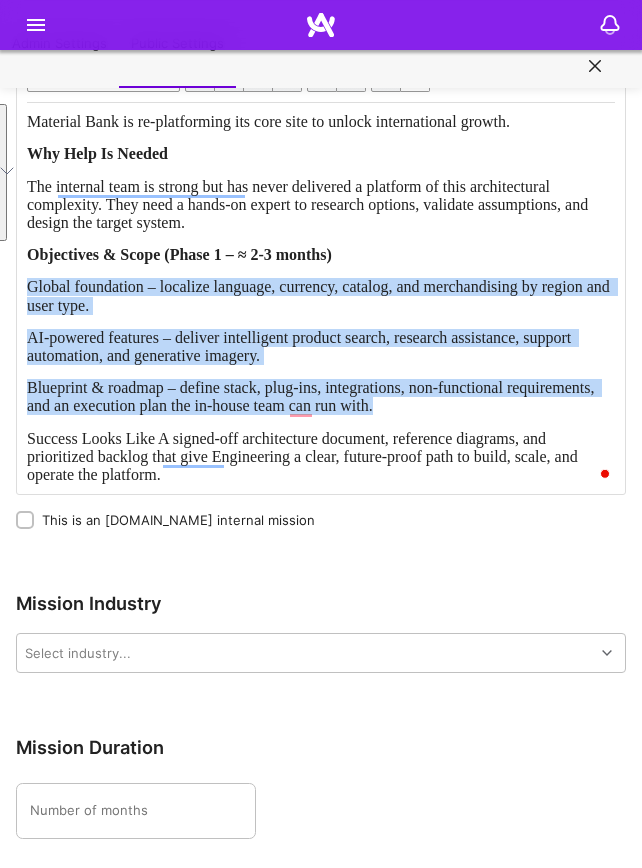 drag, startPoint x: 31, startPoint y: 287, endPoint x: 514, endPoint y: 410, distance: 498.4155 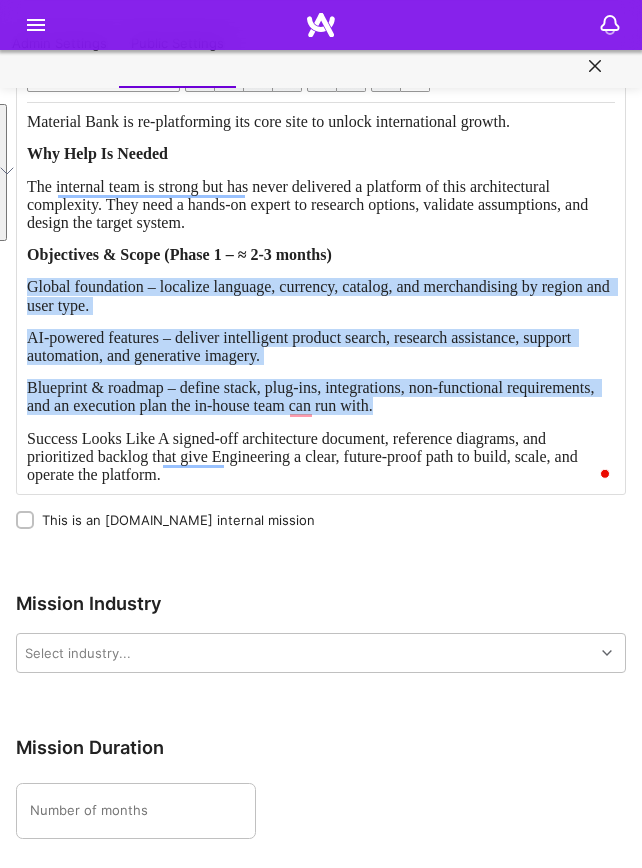 click on "Material Bank is re-platforming its core site to unlock international growth. Why Help Is Needed   The internal team is strong but has never delivered a platform of this architectural complexity. They need a hands-on expert to research options, validate assumptions, and design the target system. Objectives & Scope (Phase 1 – ≈ 2-3 months) Global foundation – localize language, currency, catalog, and merchandising by region and user type. AI-powered features – deliver intelligent product search, research assistance, support automation, and generative imagery. Blueprint & roadmap – define stack, plug-ins, integrations, non-functional requirements, and an execution plan the in-house team can run with. Success Looks Like A signed-off architecture document, reference diagrams, and prioritized backlog that give Engineering a clear, future-proof path to build, scale, and operate the platform." at bounding box center (321, 298) 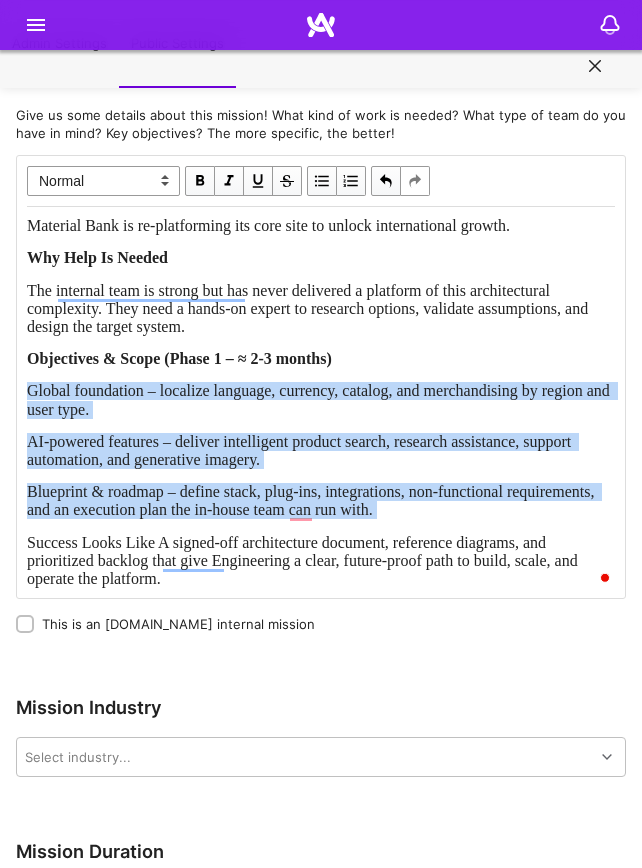 scroll, scrollTop: 2369, scrollLeft: 0, axis: vertical 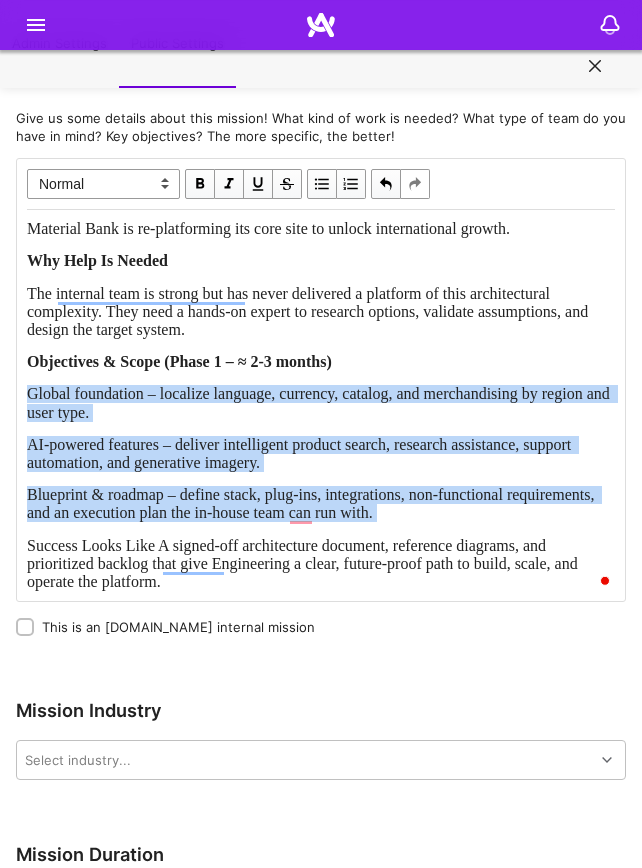 click at bounding box center [322, 184] 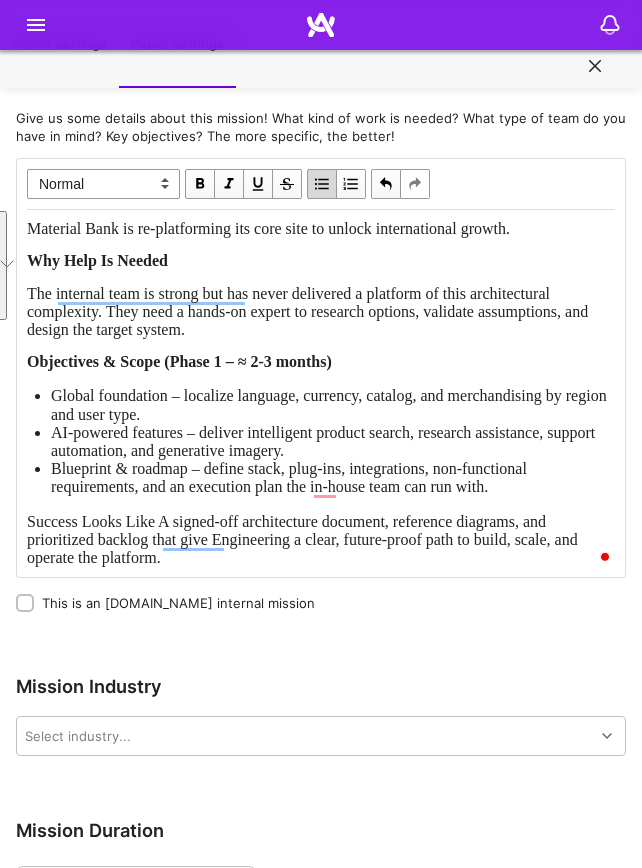 click on "AI-powered features – deliver intelligent product search, research assistance, support automation, and generative imagery." at bounding box center [325, 441] 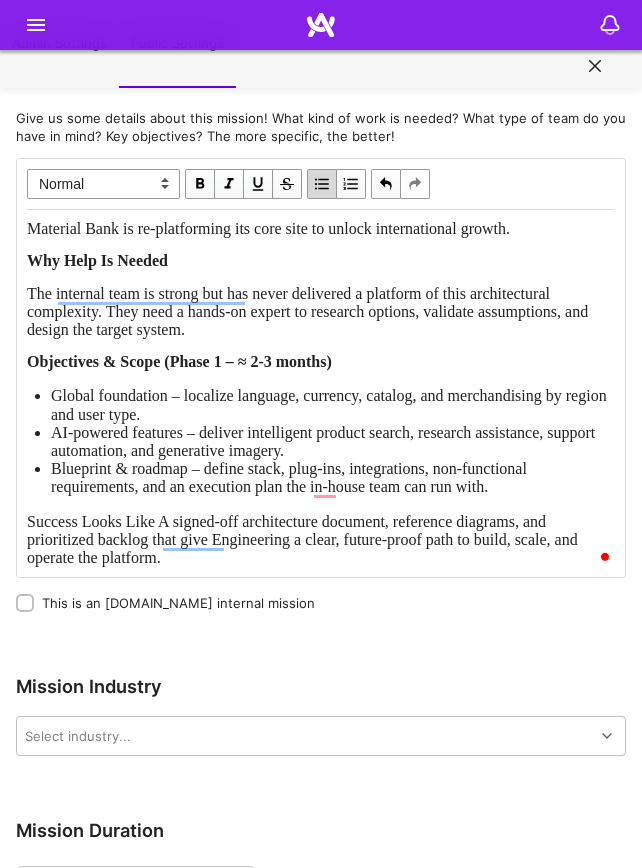 click on "Global foundation – localize language, currency, catalog, and merchandising by region and user type." at bounding box center [331, 404] 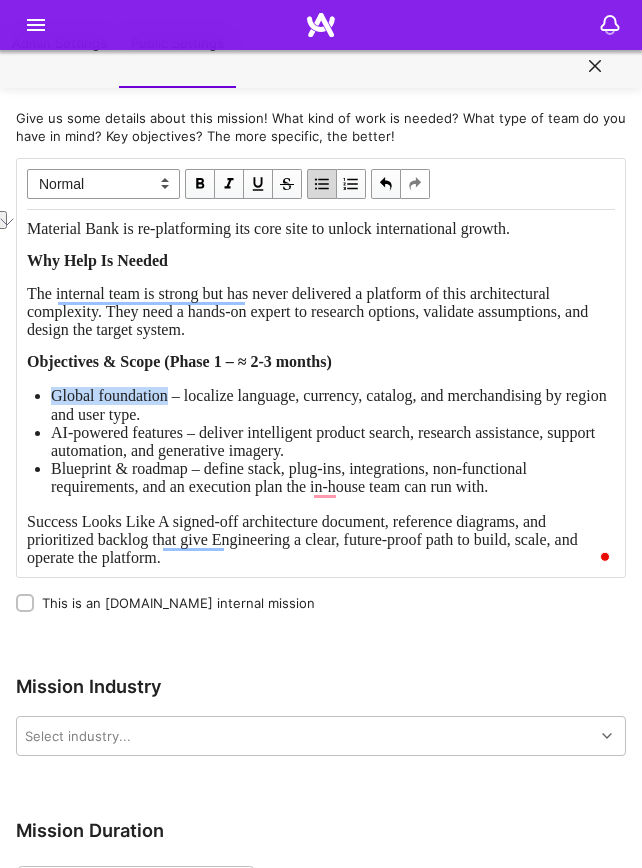 drag, startPoint x: 65, startPoint y: 390, endPoint x: 126, endPoint y: 393, distance: 61.073727 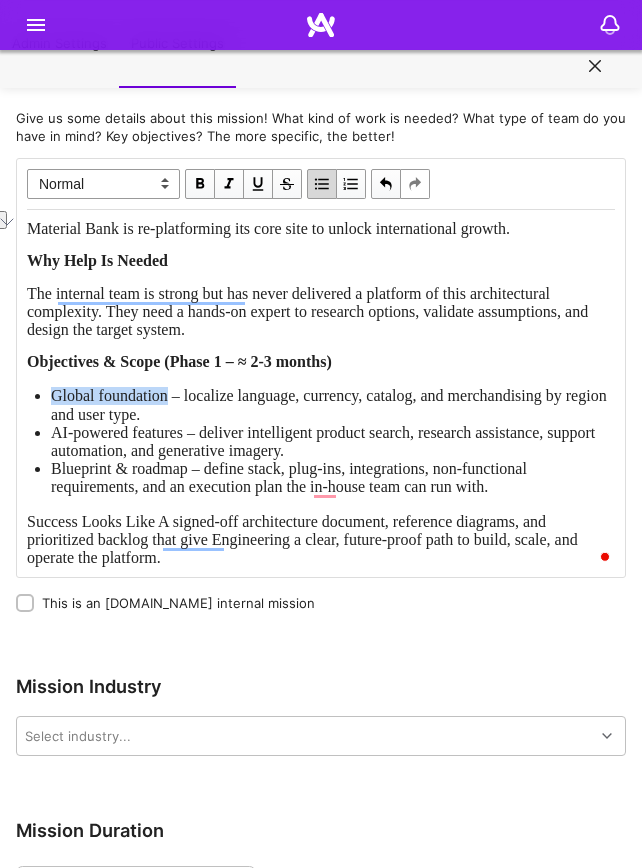 click on "Global foundation – localize language, currency, catalog, and merchandising by region and user type." at bounding box center (331, 404) 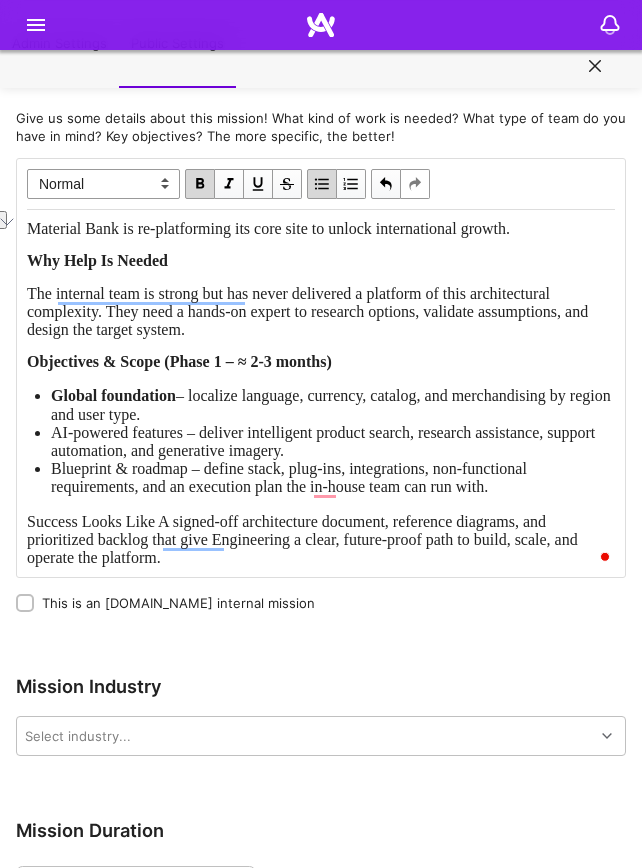click on "AI-powered features – deliver intelligent product search, research assistance, support automation, and generative imagery." at bounding box center [325, 441] 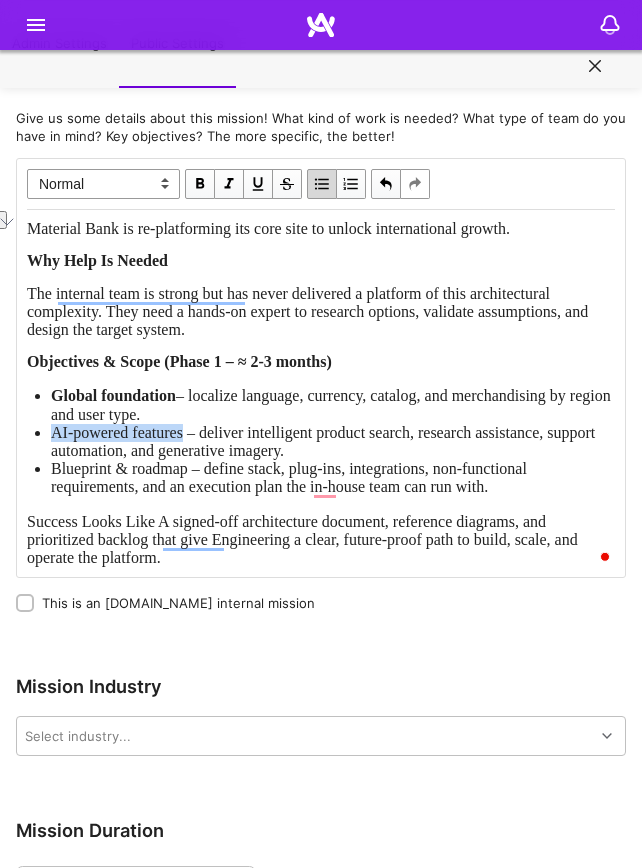 drag, startPoint x: 60, startPoint y: 436, endPoint x: 163, endPoint y: 436, distance: 103 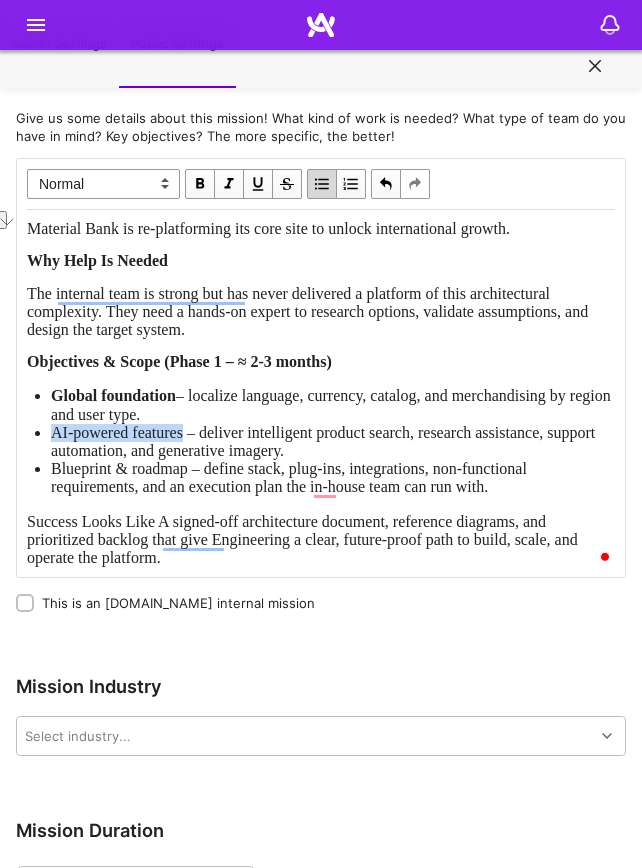 click on "AI-powered features – deliver intelligent product search, research assistance, support automation, and generative imagery." at bounding box center (325, 441) 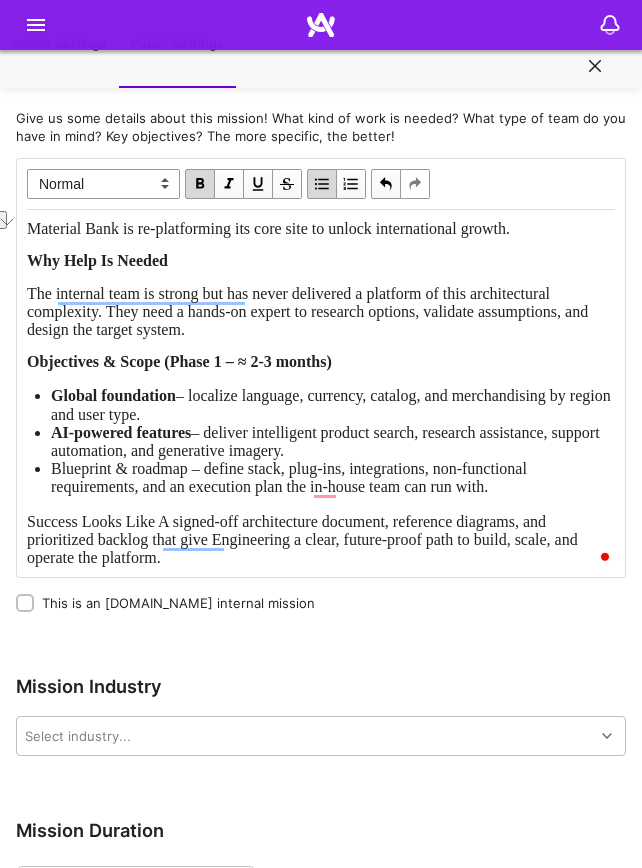 click on "Blueprint & roadmap – define stack, plug-ins, integrations, non-functional requirements, and an execution plan the in-house team can run with." at bounding box center [291, 477] 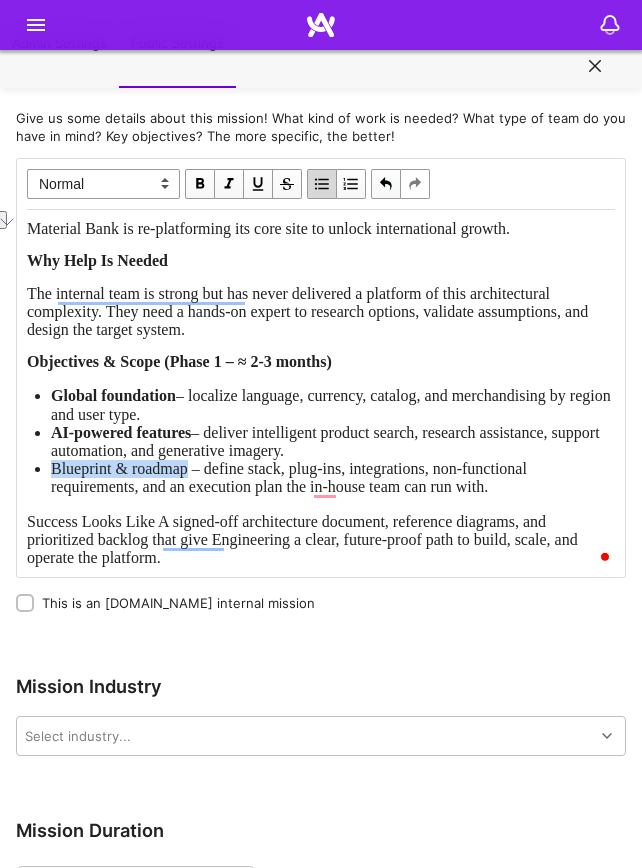 drag, startPoint x: 82, startPoint y: 472, endPoint x: 152, endPoint y: 476, distance: 70.11419 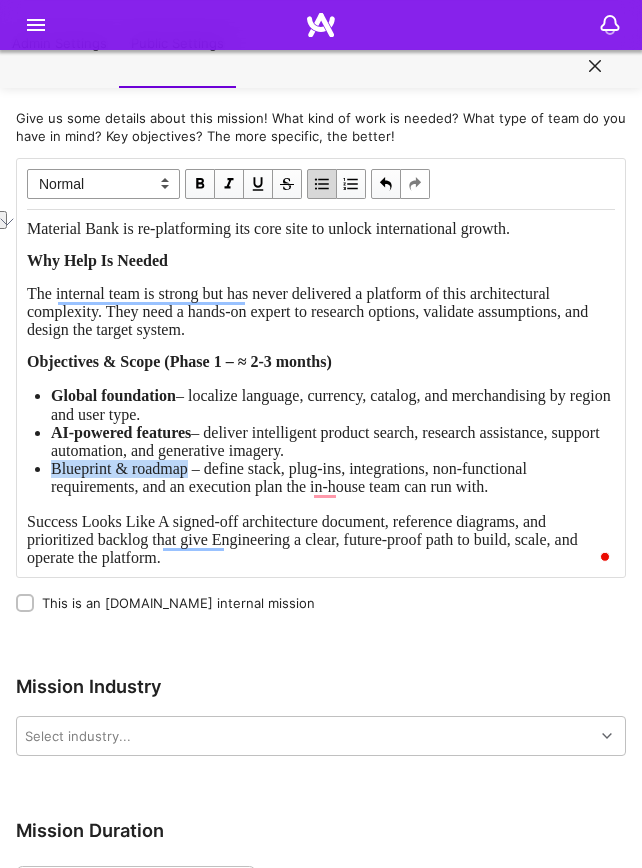 click on "Blueprint & roadmap – define stack, plug-ins, integrations, non-functional requirements, and an execution plan the in-house team can run with." at bounding box center (291, 477) 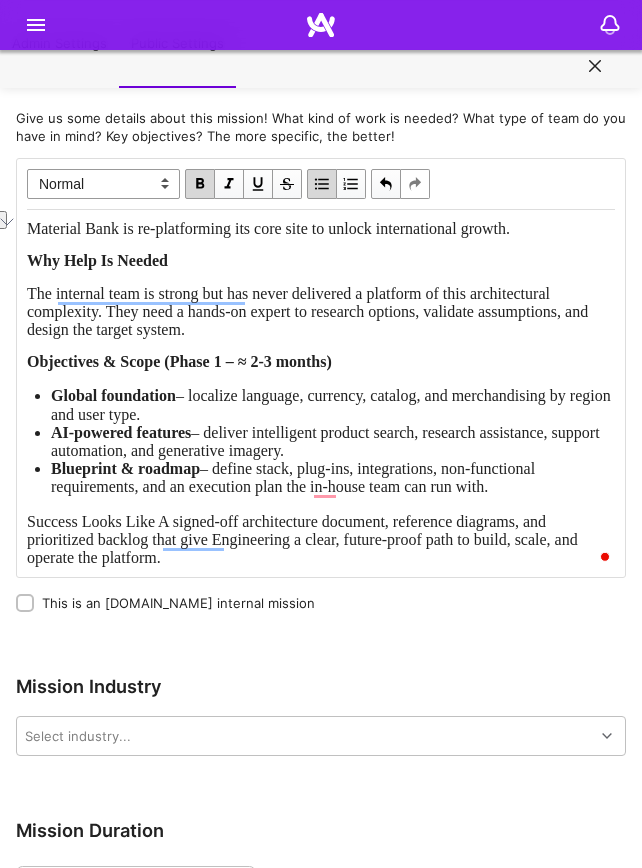 click on "Success Looks Like A signed-off architecture document, reference diagrams, and prioritized backlog that give Engineering a clear, future-proof path to build, scale, and operate the platform." at bounding box center (304, 539) 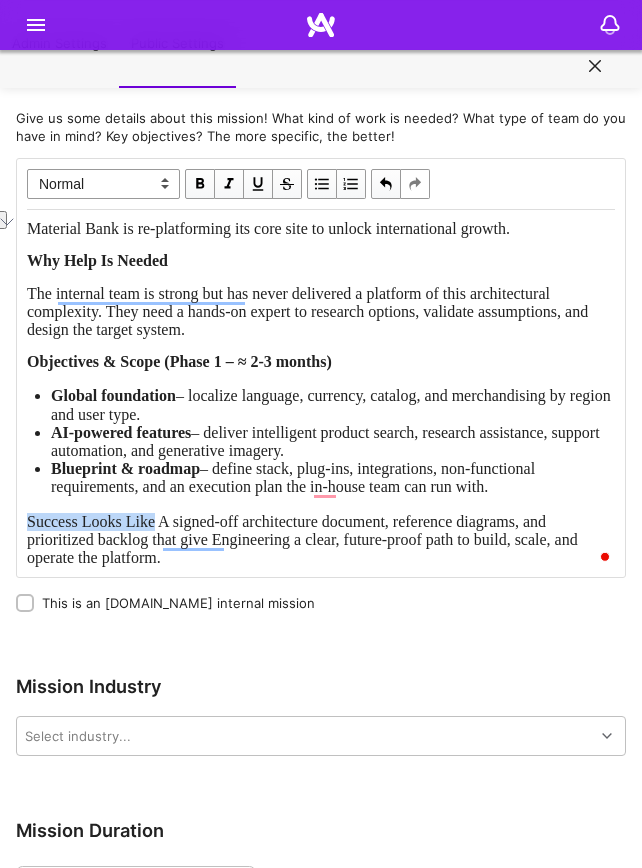 drag, startPoint x: 54, startPoint y: 521, endPoint x: 136, endPoint y: 518, distance: 82.05486 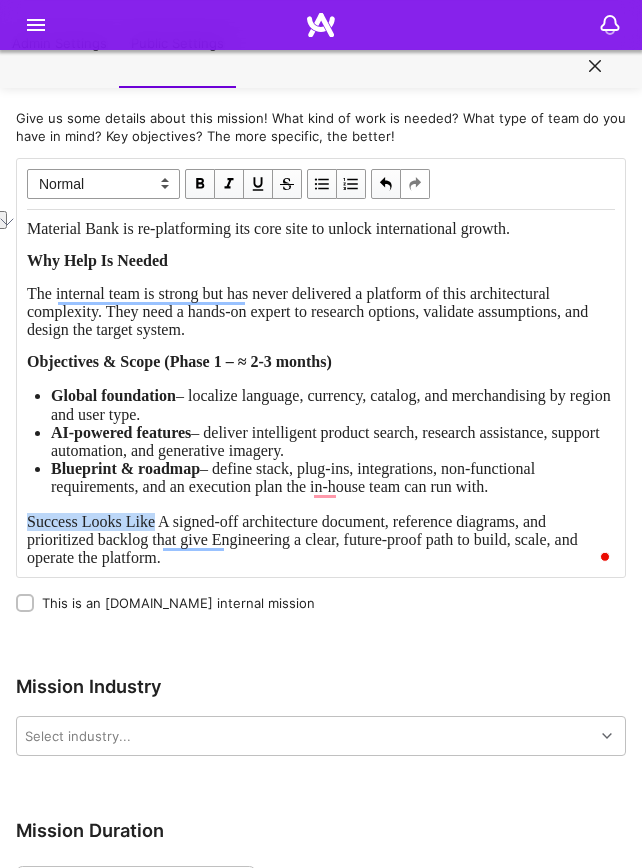 click on "Success Looks Like A signed-off architecture document, reference diagrams, and prioritized backlog that give Engineering a clear, future-proof path to build, scale, and operate the platform." at bounding box center [304, 539] 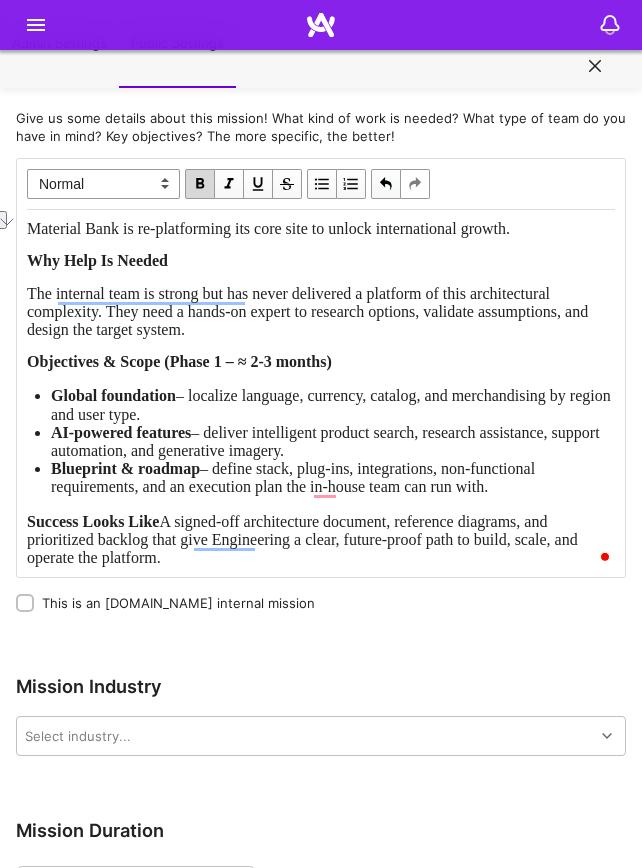 click on "A signed-off architecture document, reference diagrams, and prioritized backlog that give Engineering a clear, future-proof path to build, scale, and operate the platform." at bounding box center (304, 539) 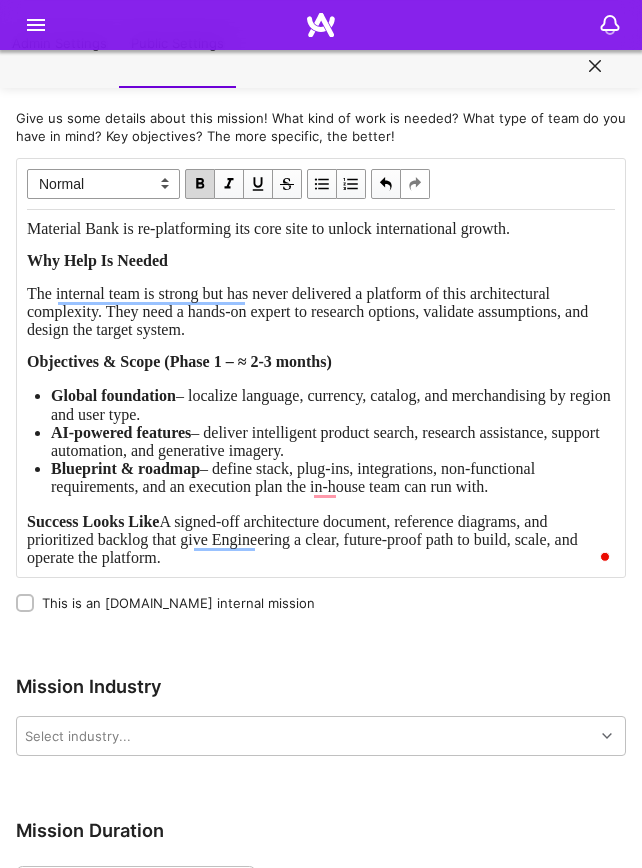 click on "A signed-off architecture document, reference diagrams, and prioritized backlog that give Engineering a clear, future-proof path to build, scale, and operate the platform." at bounding box center (304, 539) 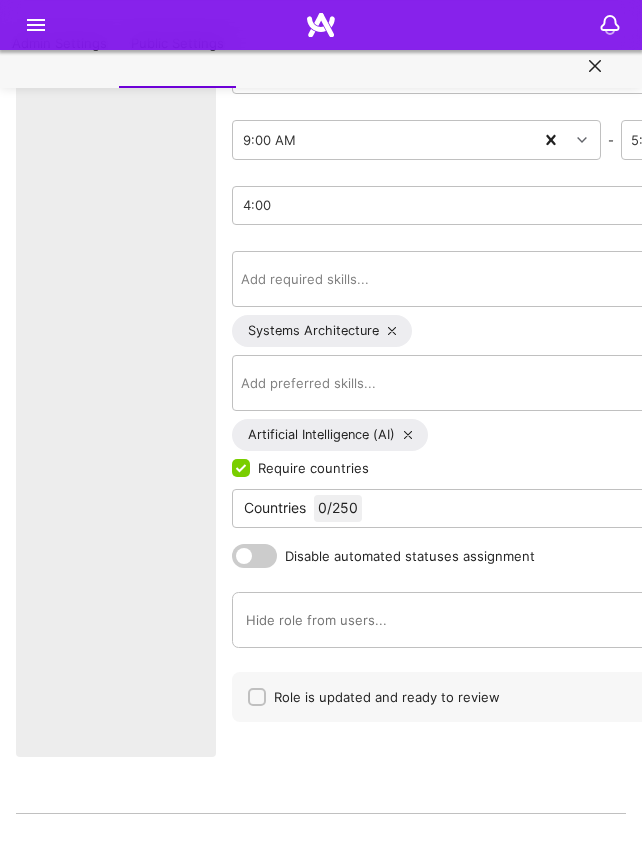 scroll, scrollTop: 5417, scrollLeft: 0, axis: vertical 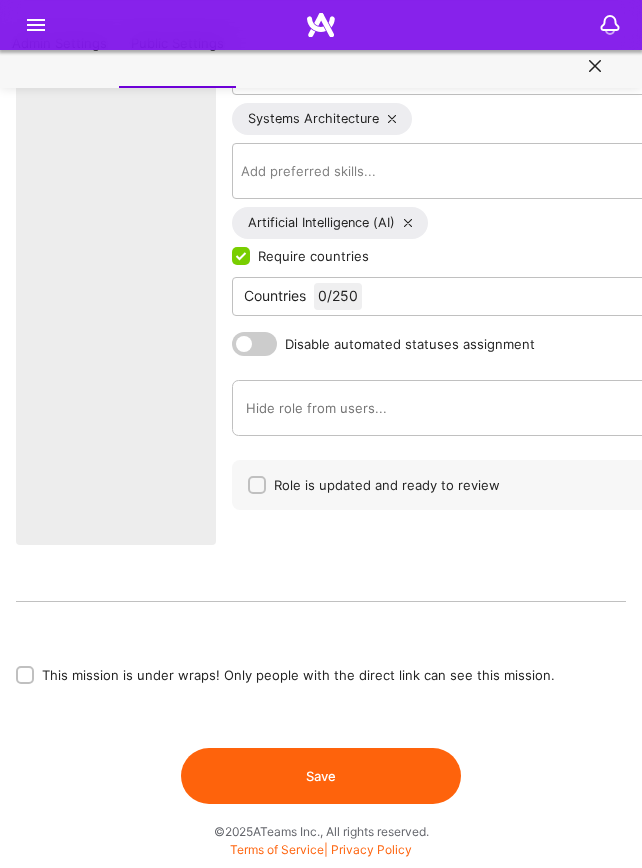 click on "Save" at bounding box center [321, 776] 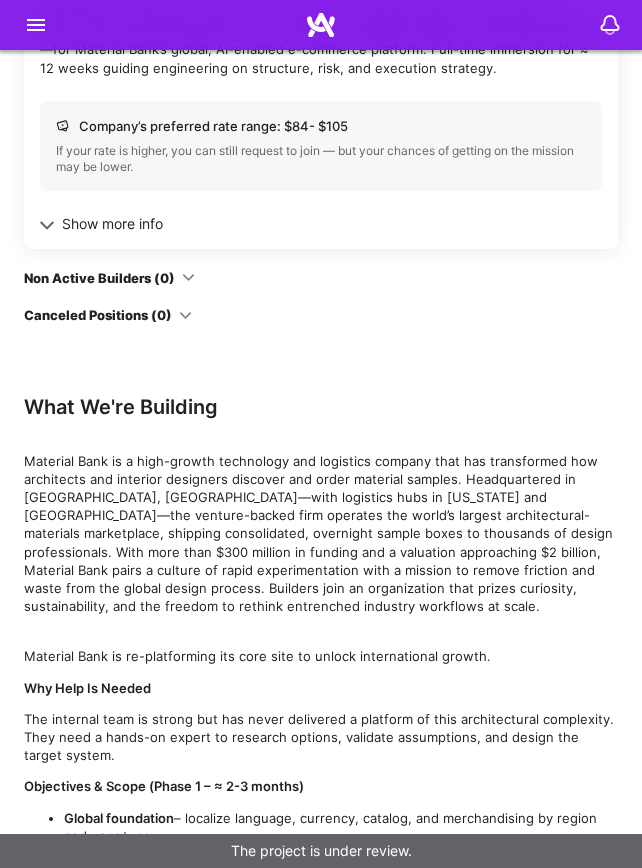 scroll, scrollTop: 928, scrollLeft: 0, axis: vertical 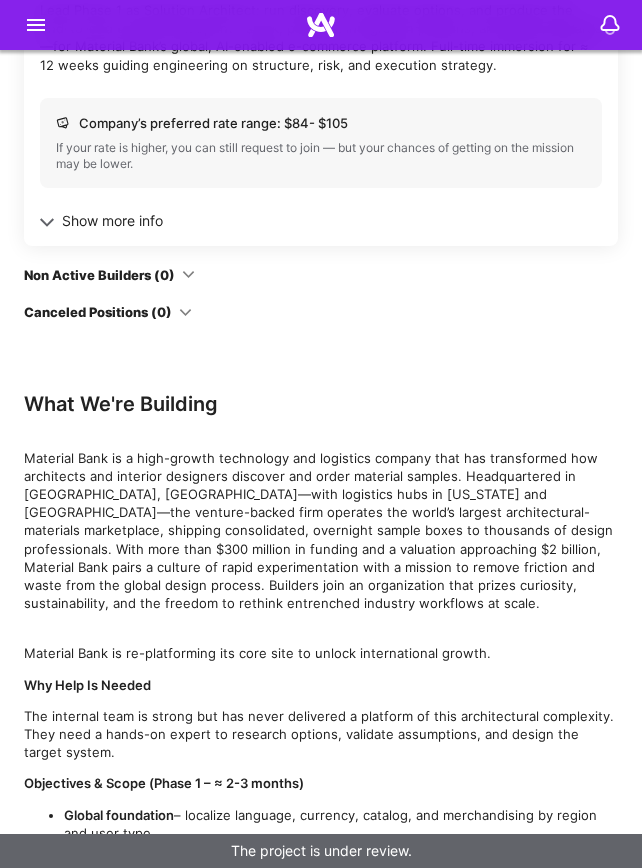 click on "What We're Building" at bounding box center [321, 404] 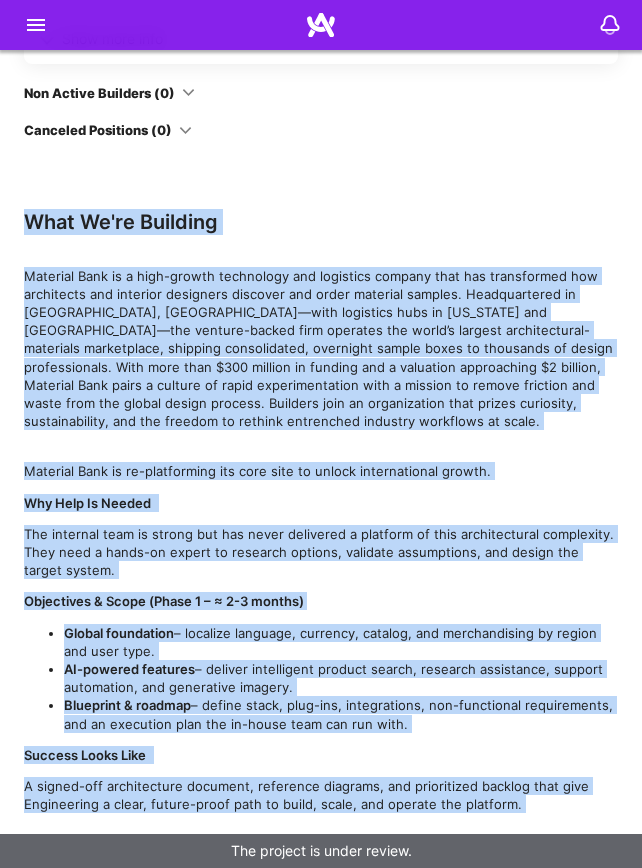 scroll, scrollTop: 1208, scrollLeft: 0, axis: vertical 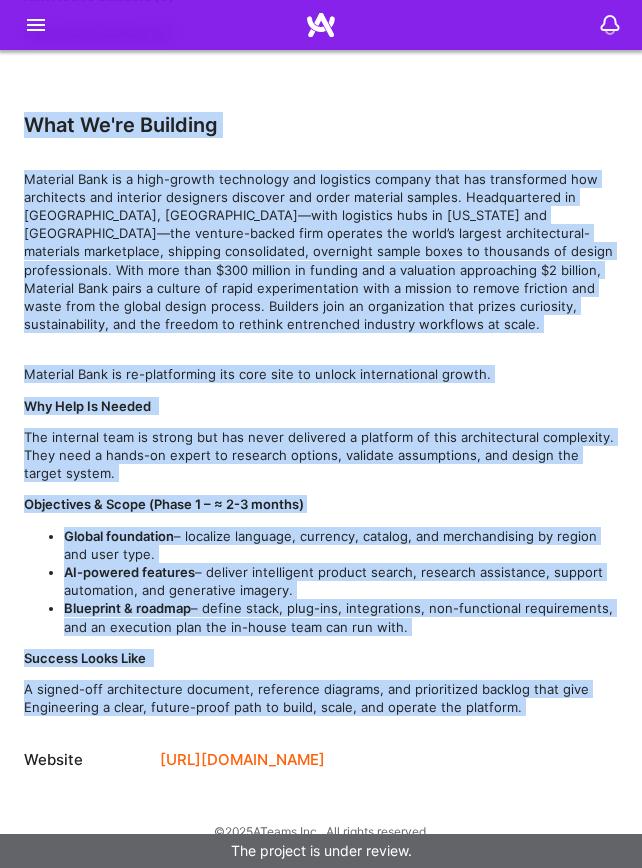 drag, startPoint x: 37, startPoint y: 402, endPoint x: 511, endPoint y: 714, distance: 567.4681 